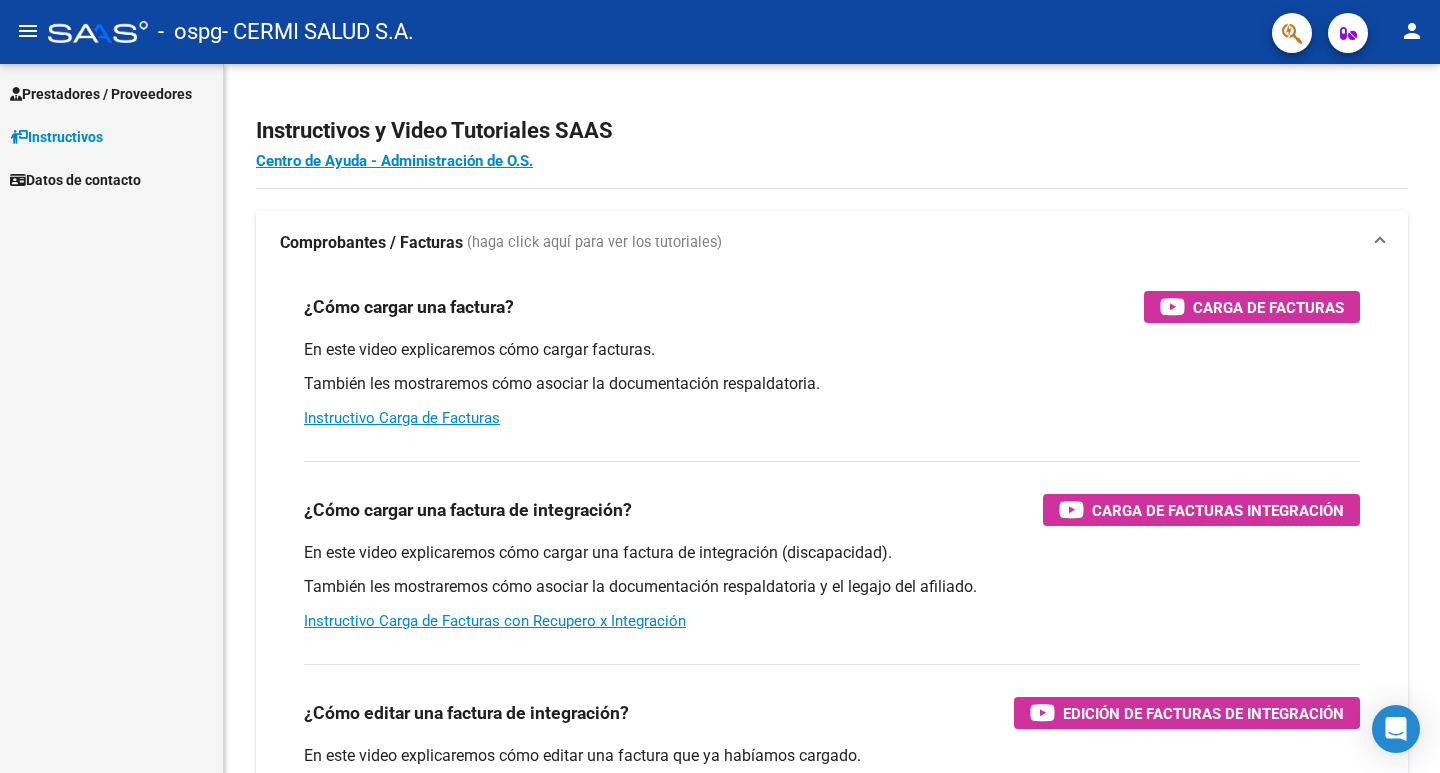 scroll, scrollTop: 0, scrollLeft: 0, axis: both 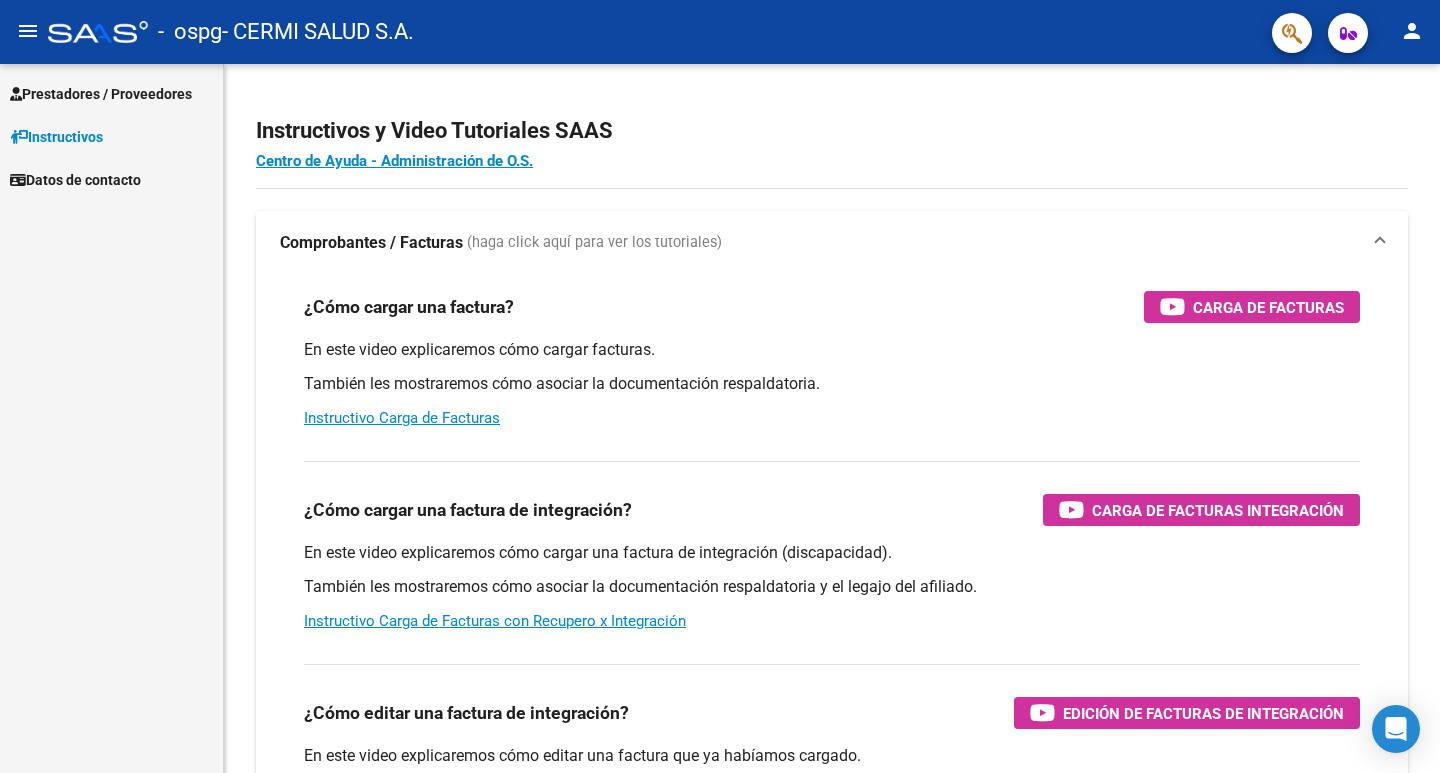 click on "Prestadores / Proveedores" at bounding box center (101, 94) 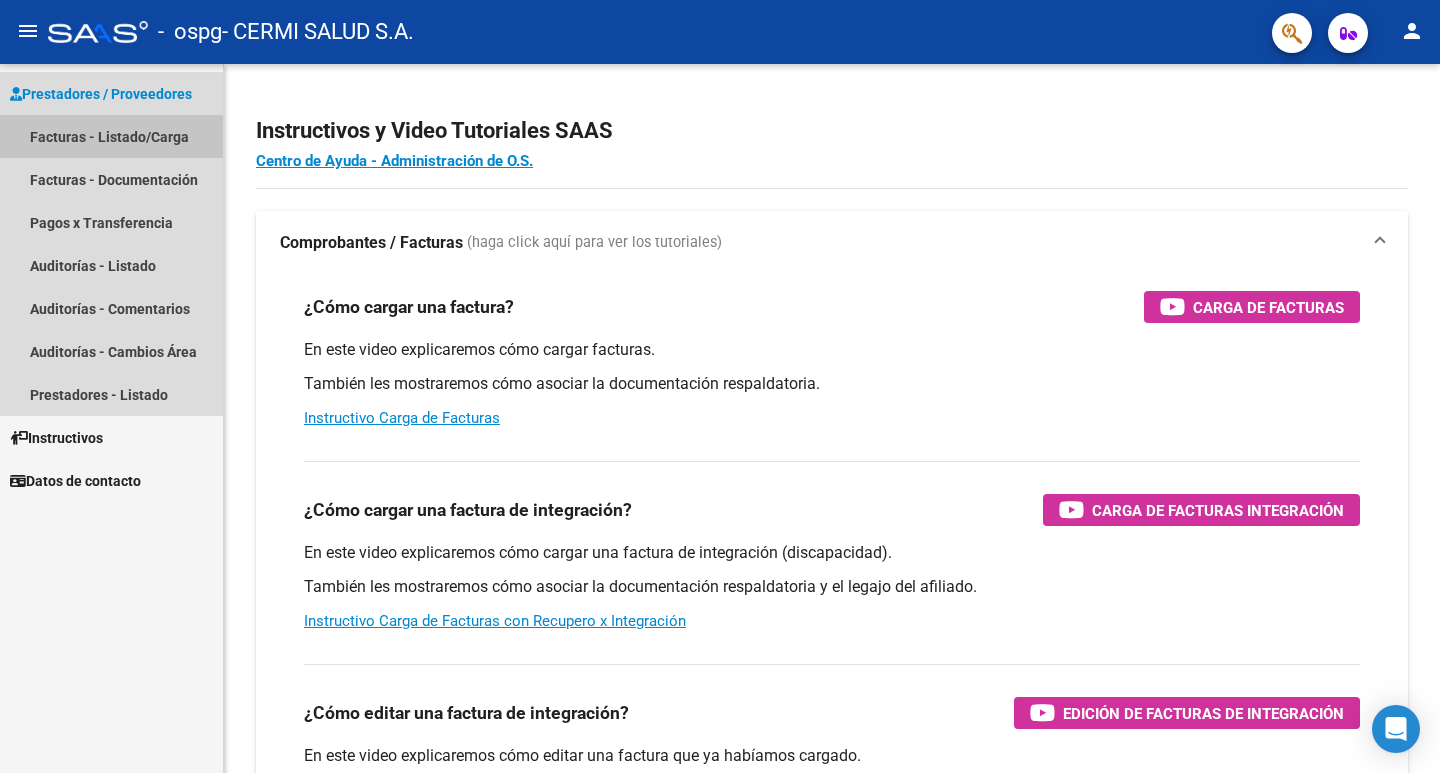 click on "Facturas - Listado/Carga" at bounding box center (111, 136) 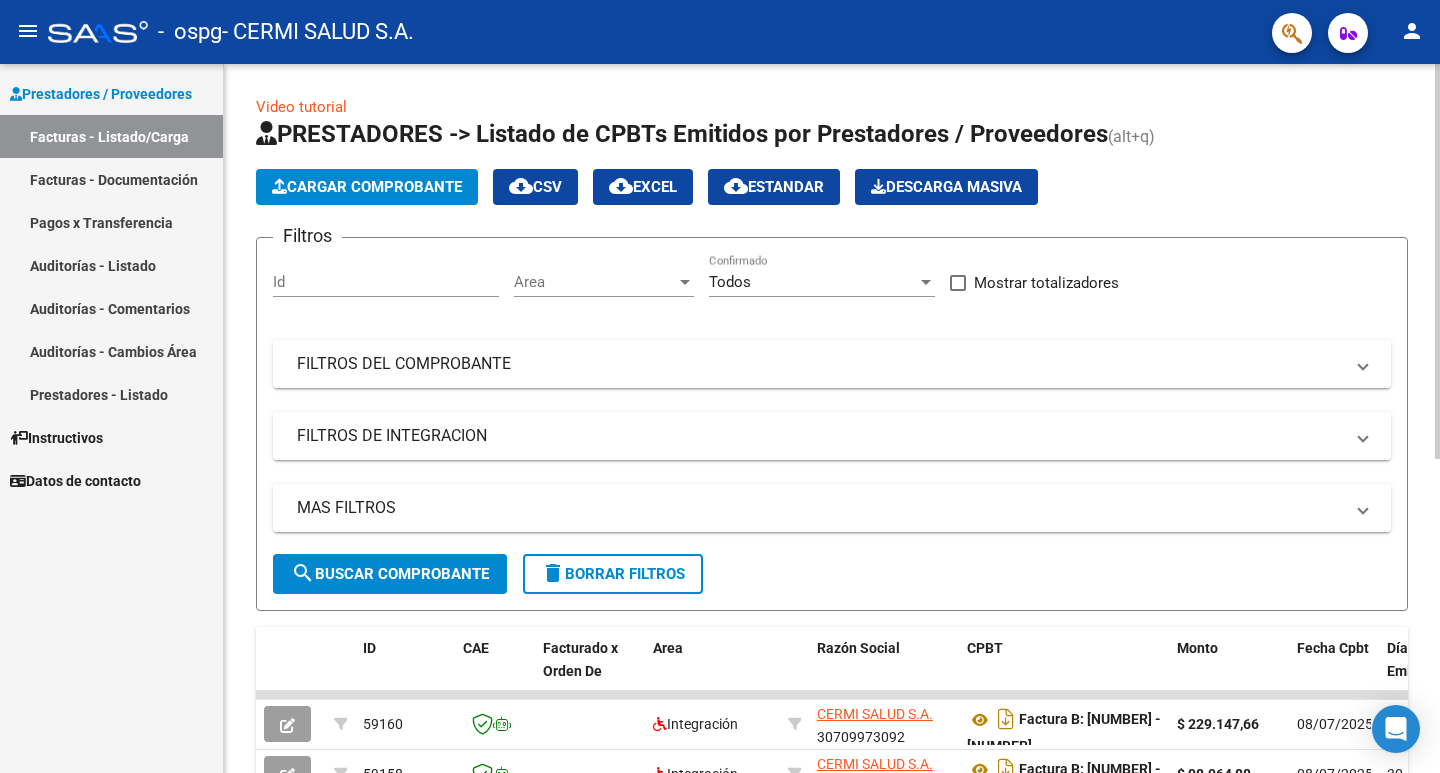 click on "Cargar Comprobante" 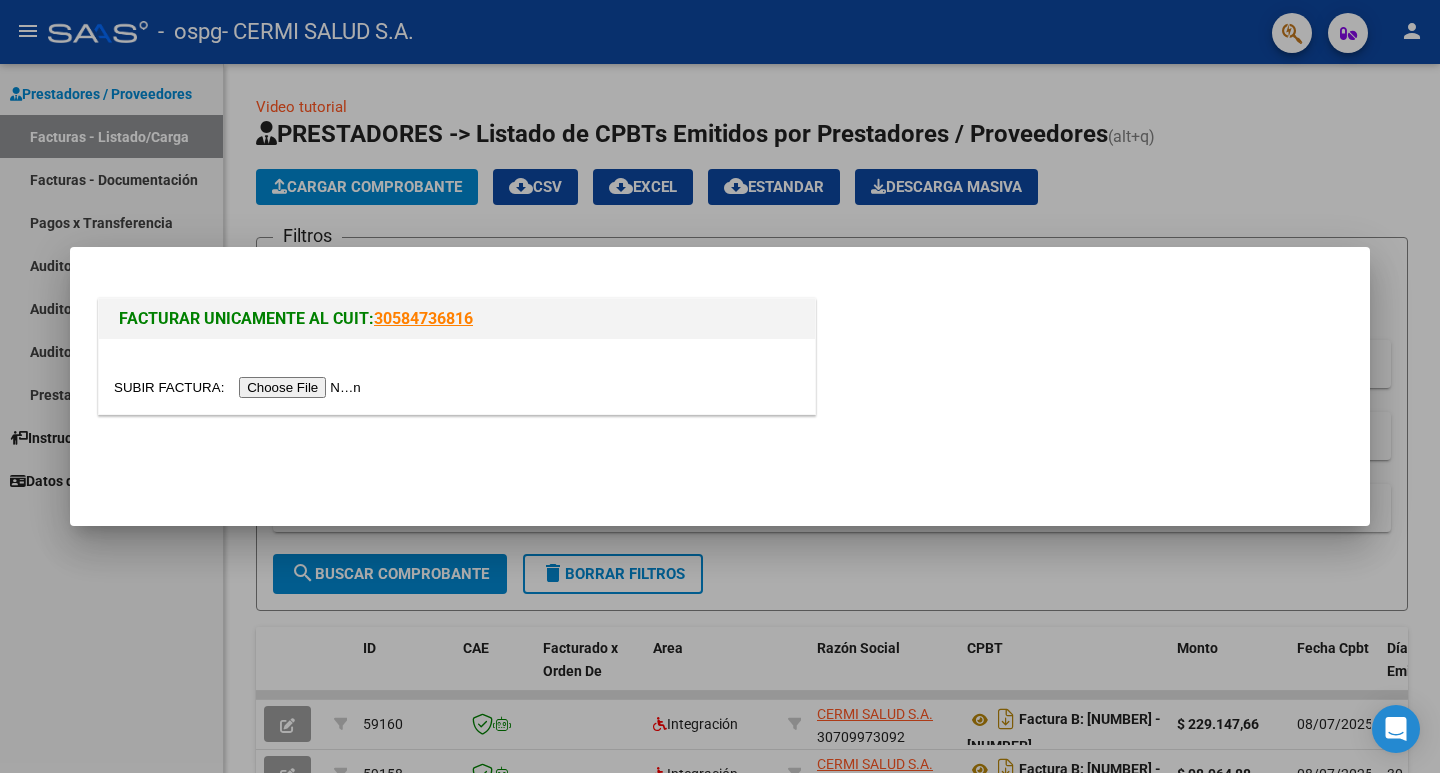 click at bounding box center (240, 387) 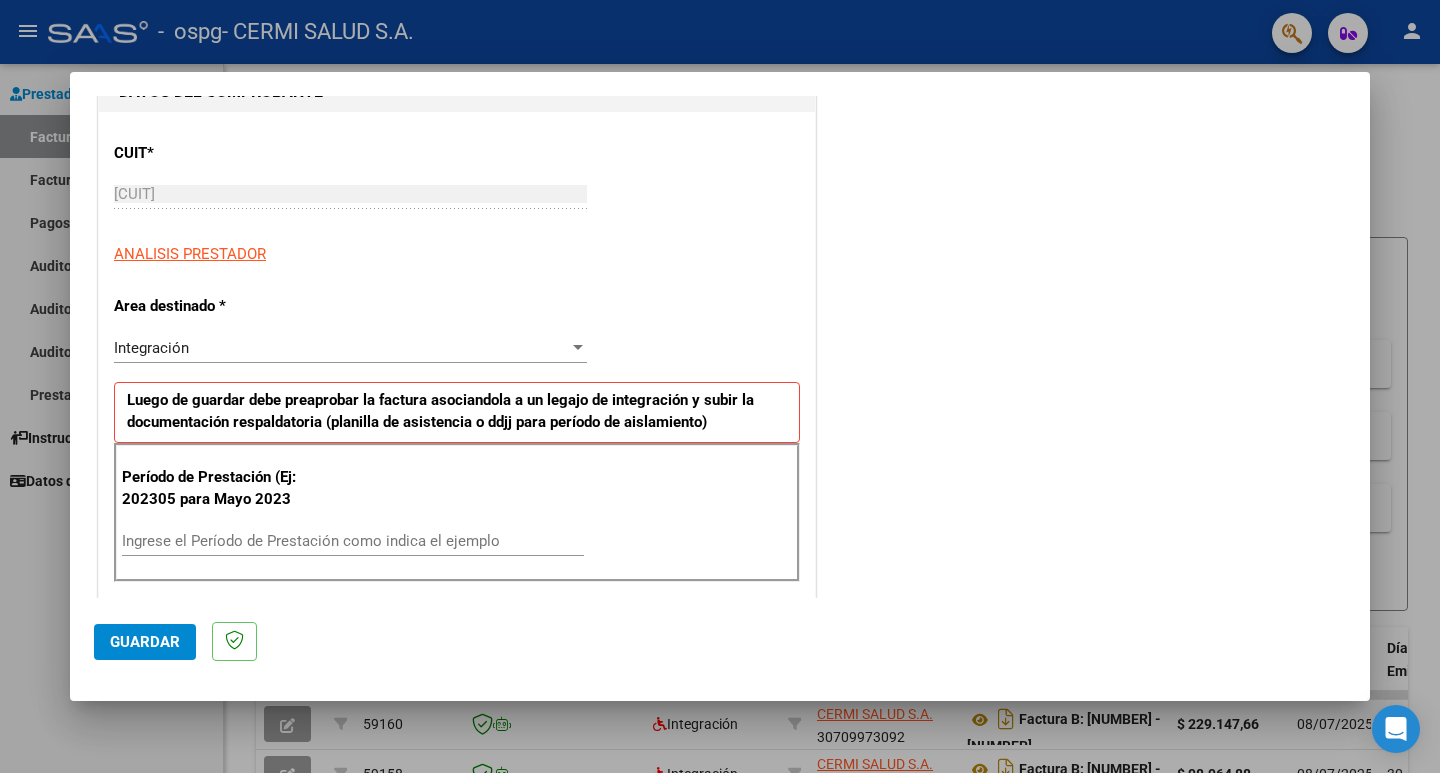 scroll, scrollTop: 200, scrollLeft: 0, axis: vertical 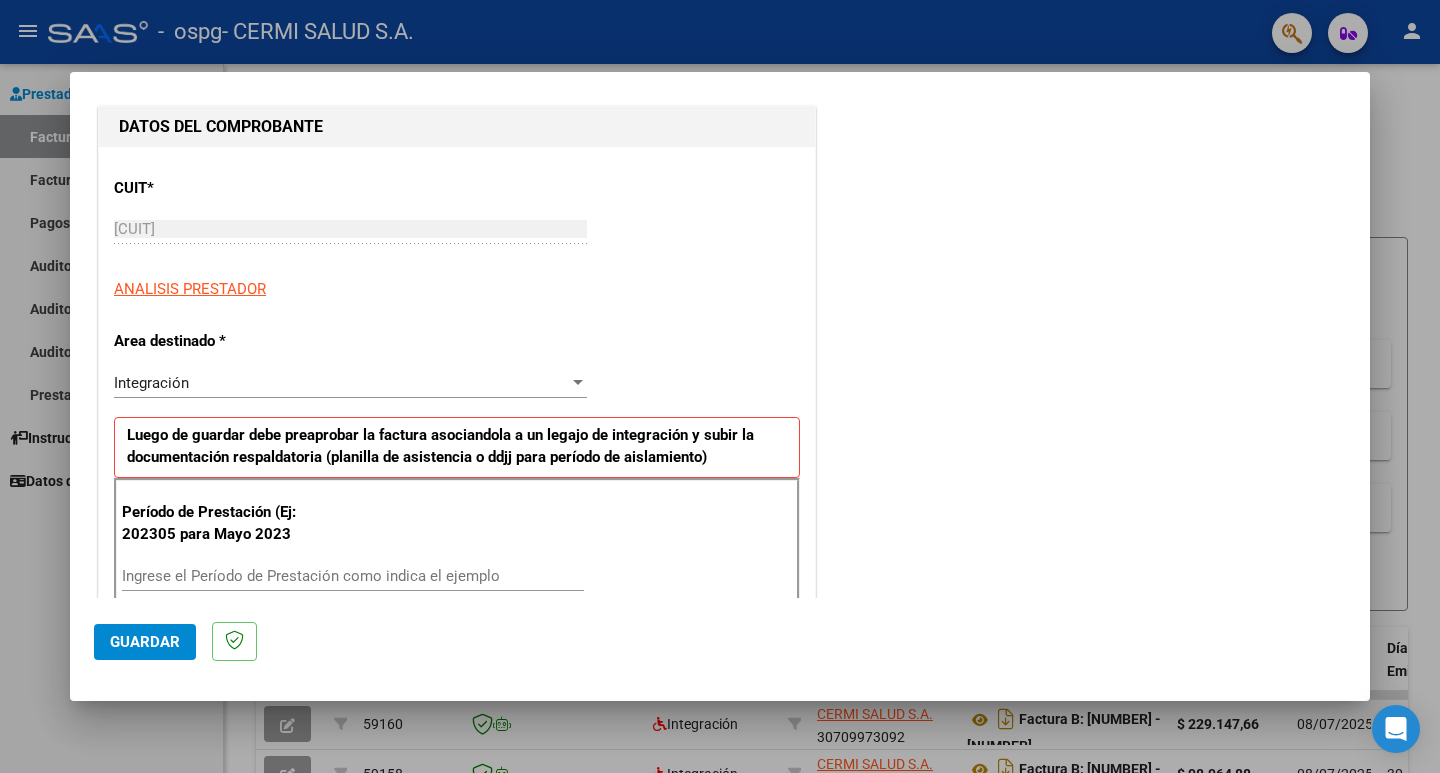 click on "Integración Seleccionar Area" at bounding box center [350, 383] 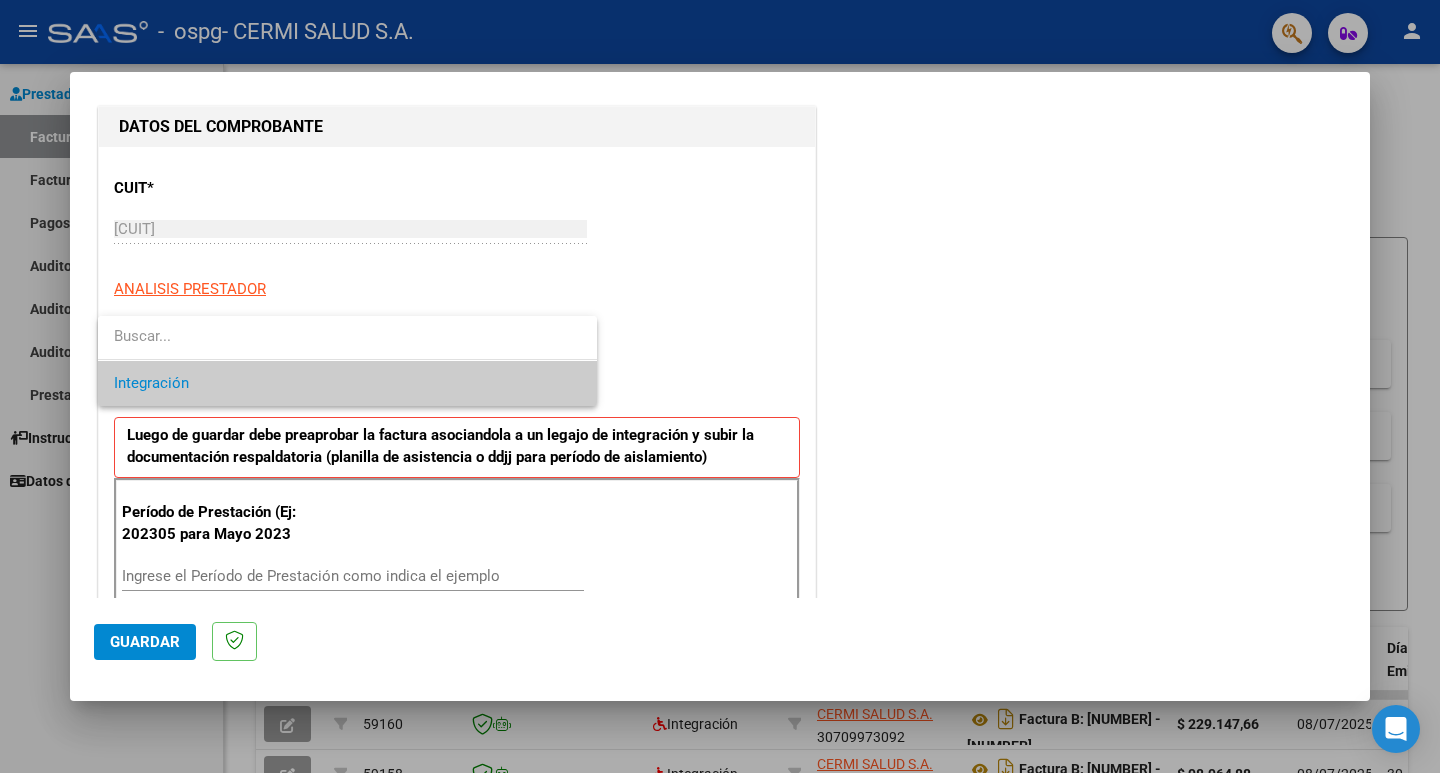 click on "Integración" at bounding box center [347, 383] 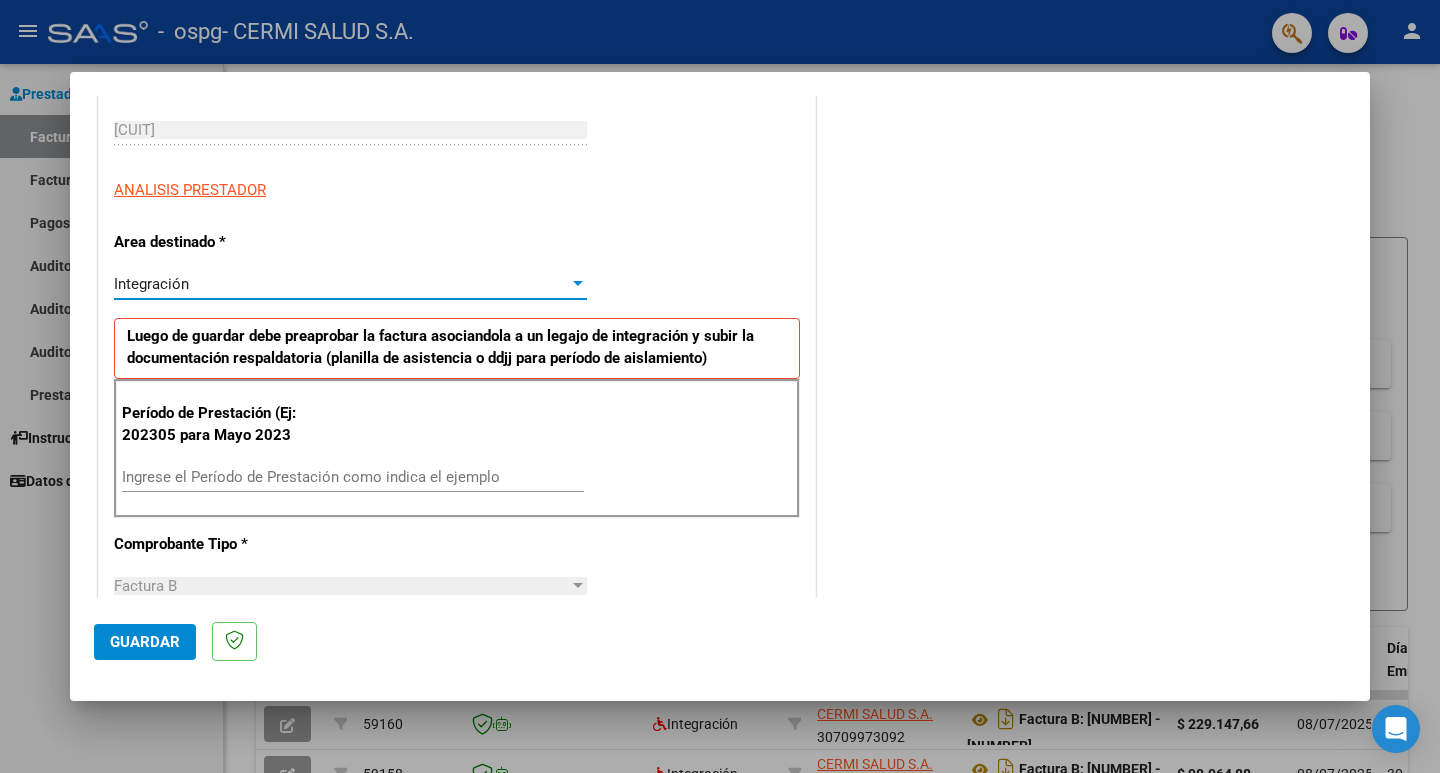 scroll, scrollTop: 300, scrollLeft: 0, axis: vertical 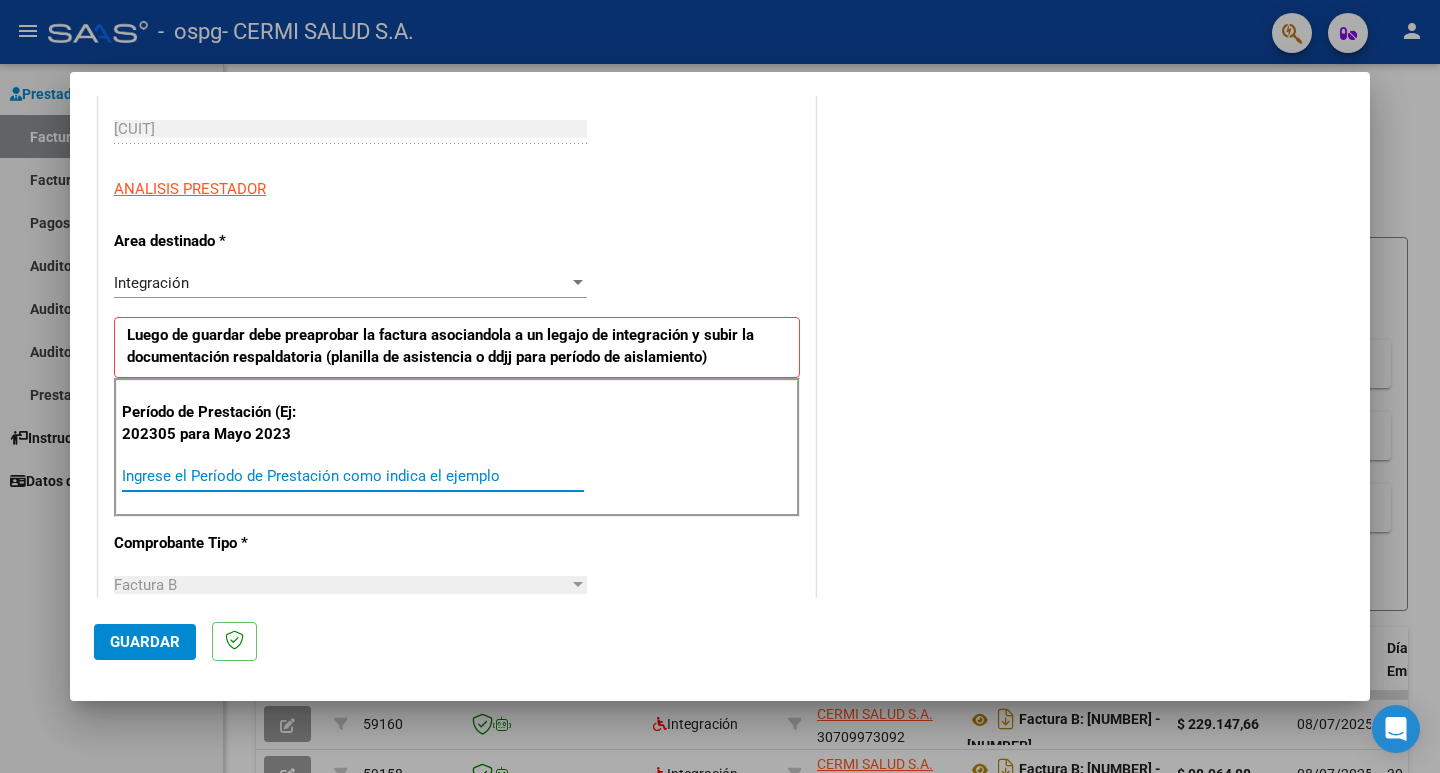 click on "Ingrese el Período de Prestación como indica el ejemplo" at bounding box center [353, 476] 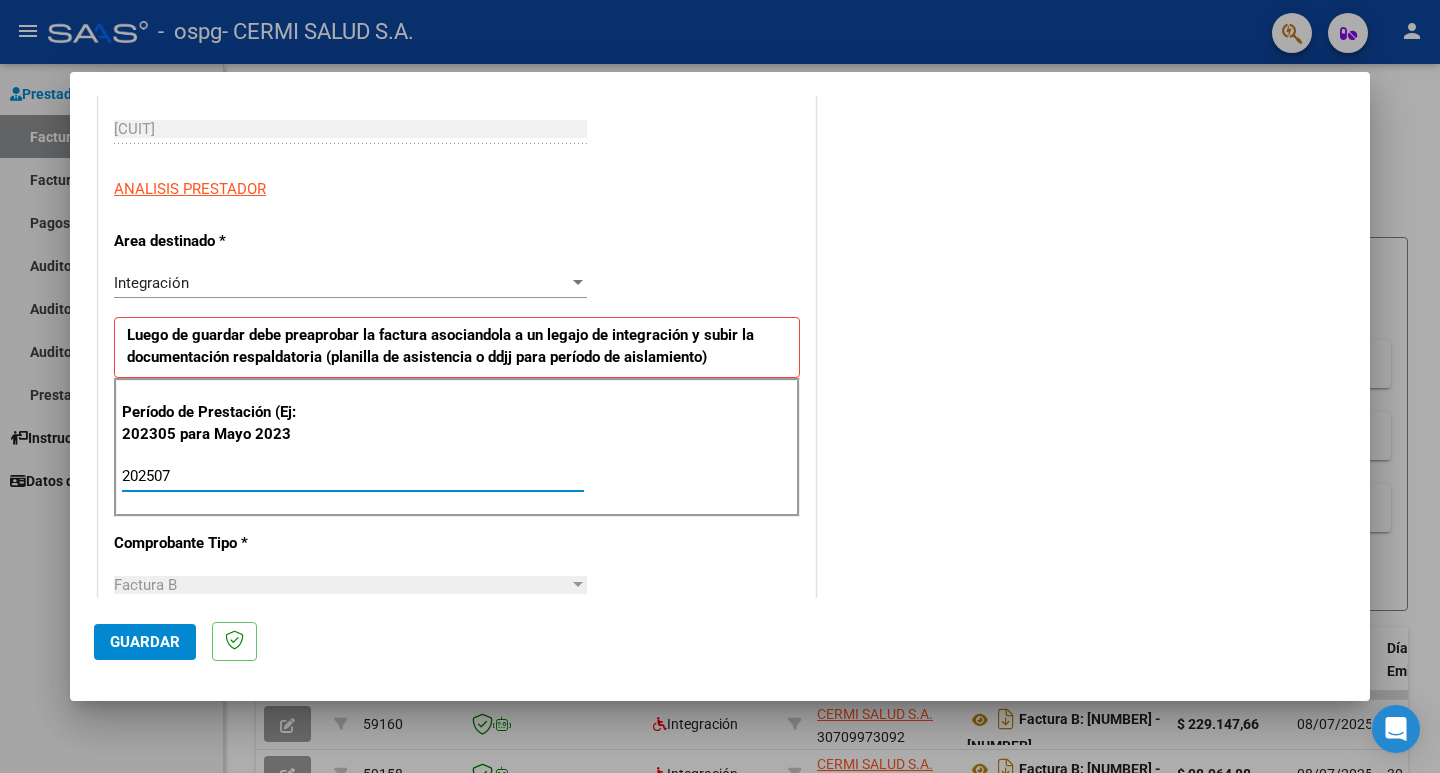 type on "202507" 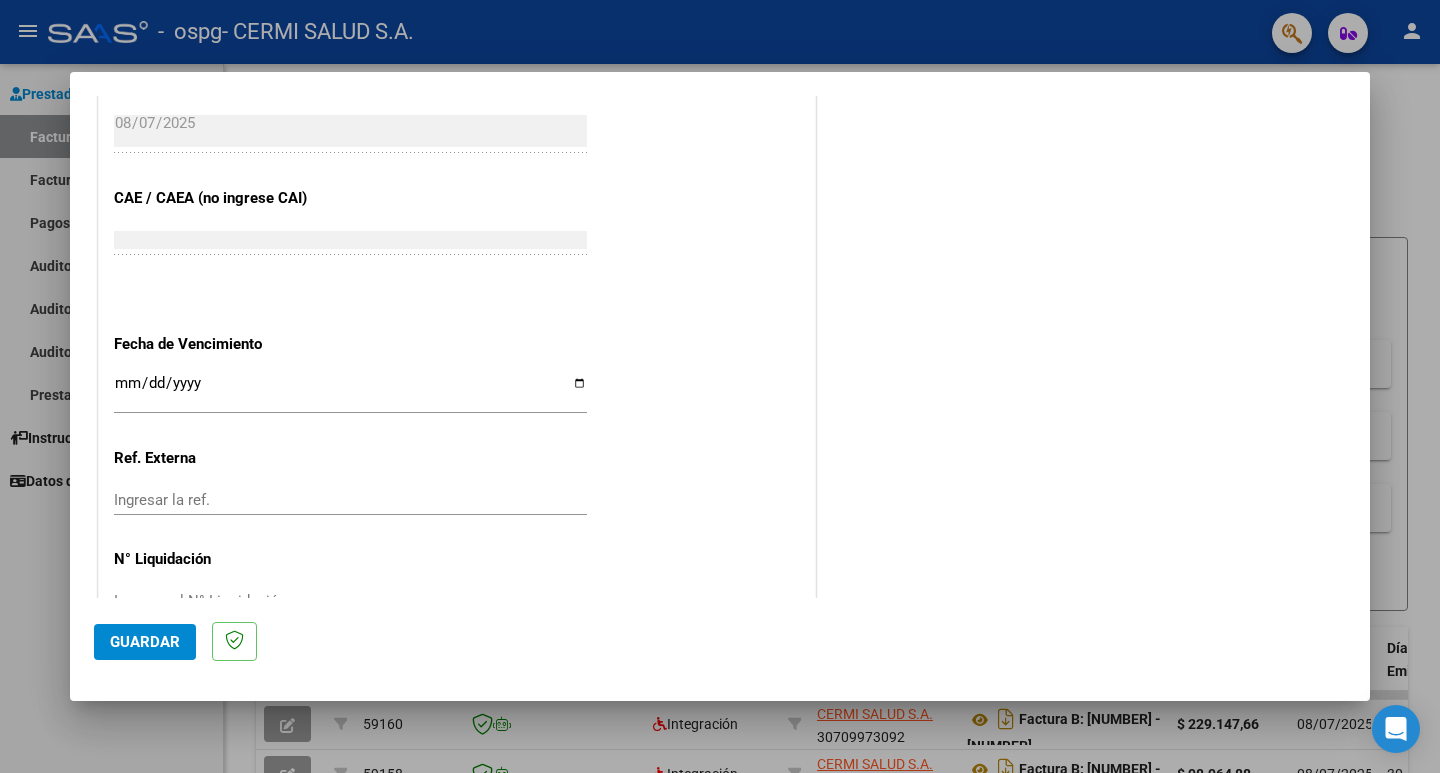 scroll, scrollTop: 1200, scrollLeft: 0, axis: vertical 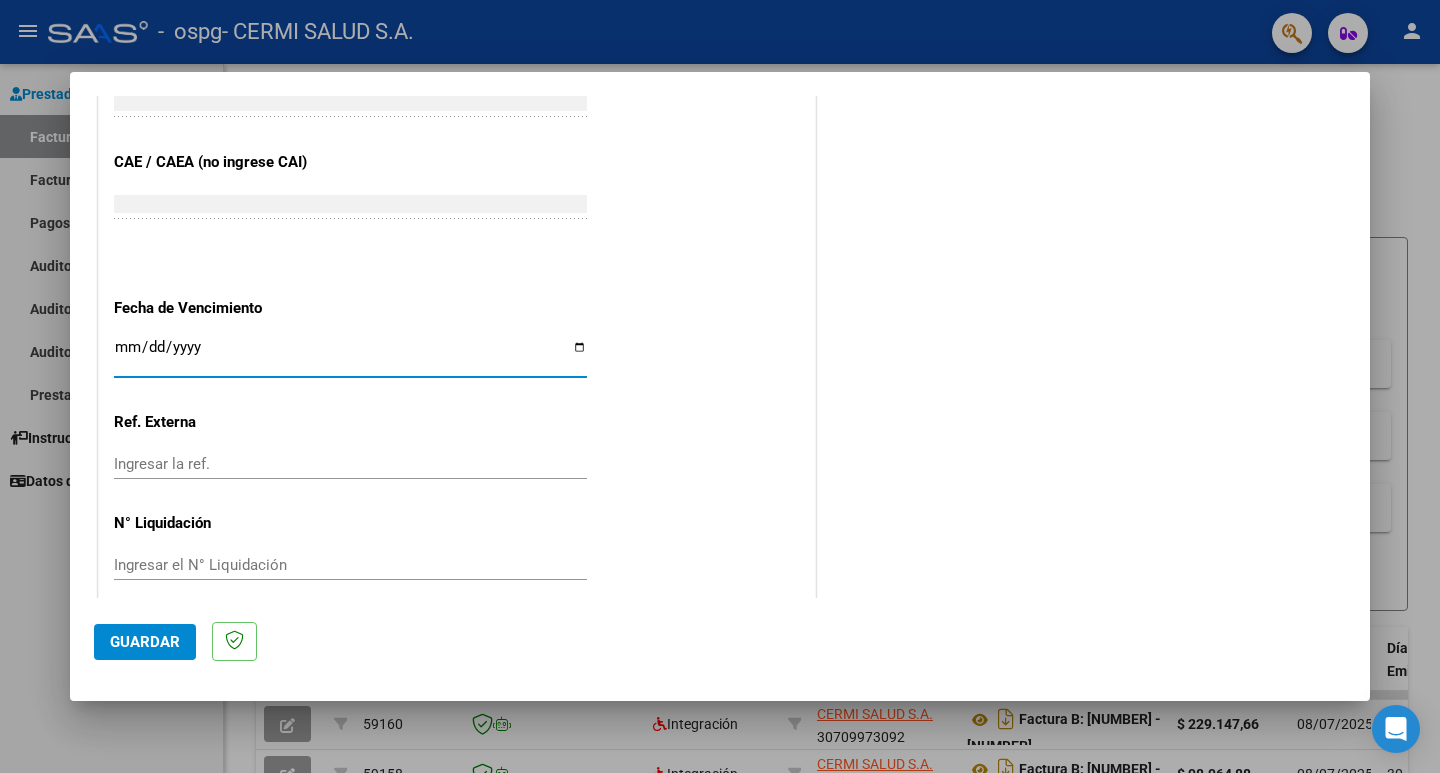 click on "Ingresar la fecha" 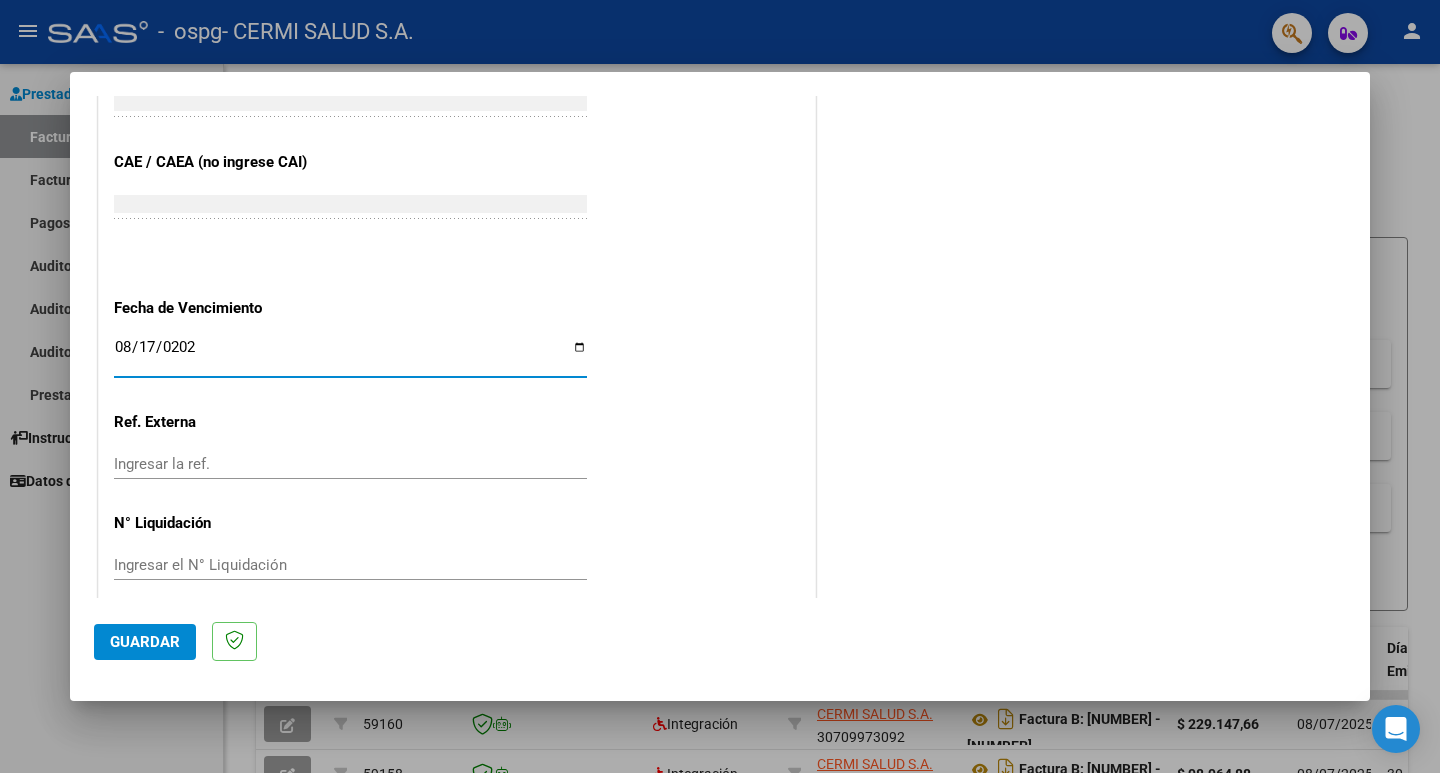 type on "2025-08-17" 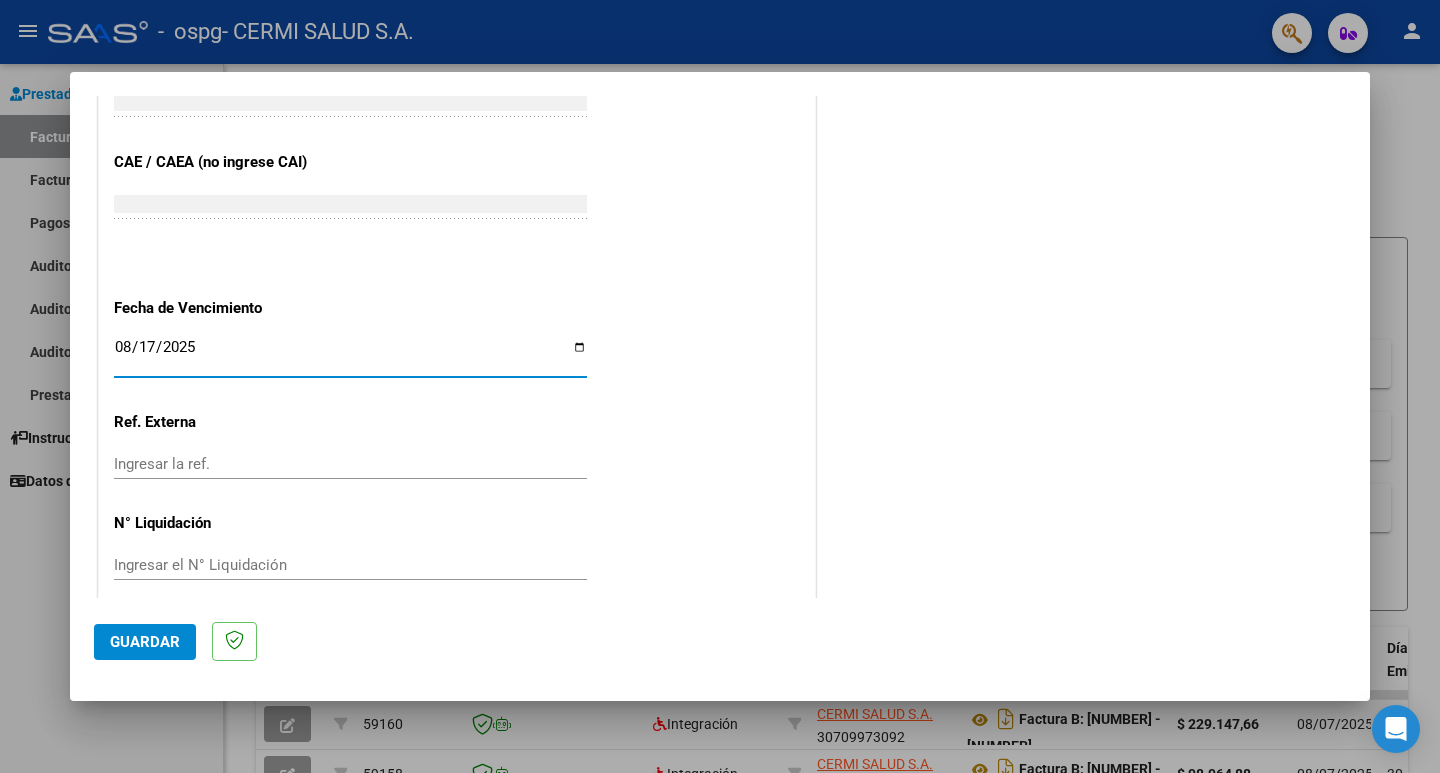 click on "Ingresar la ref." at bounding box center [350, 464] 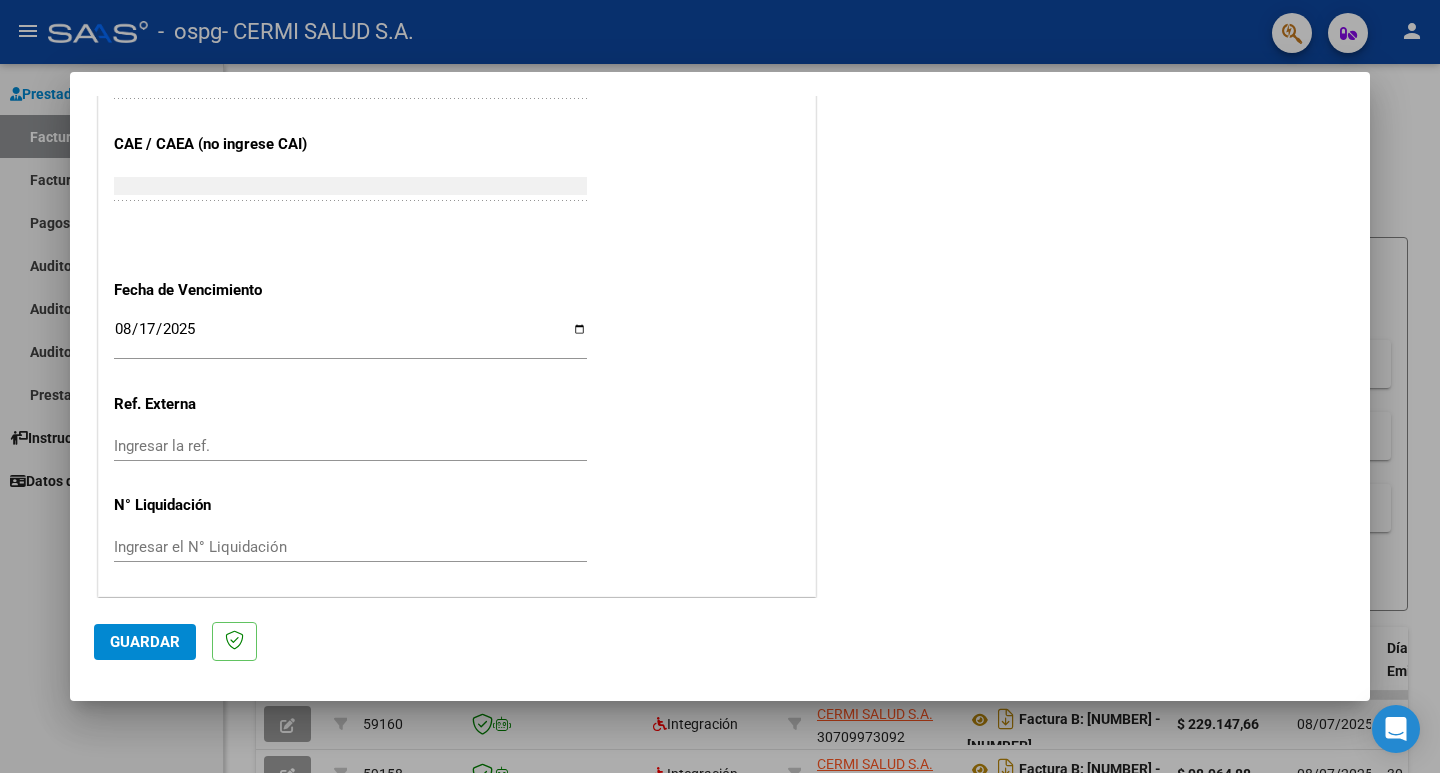 scroll, scrollTop: 1221, scrollLeft: 0, axis: vertical 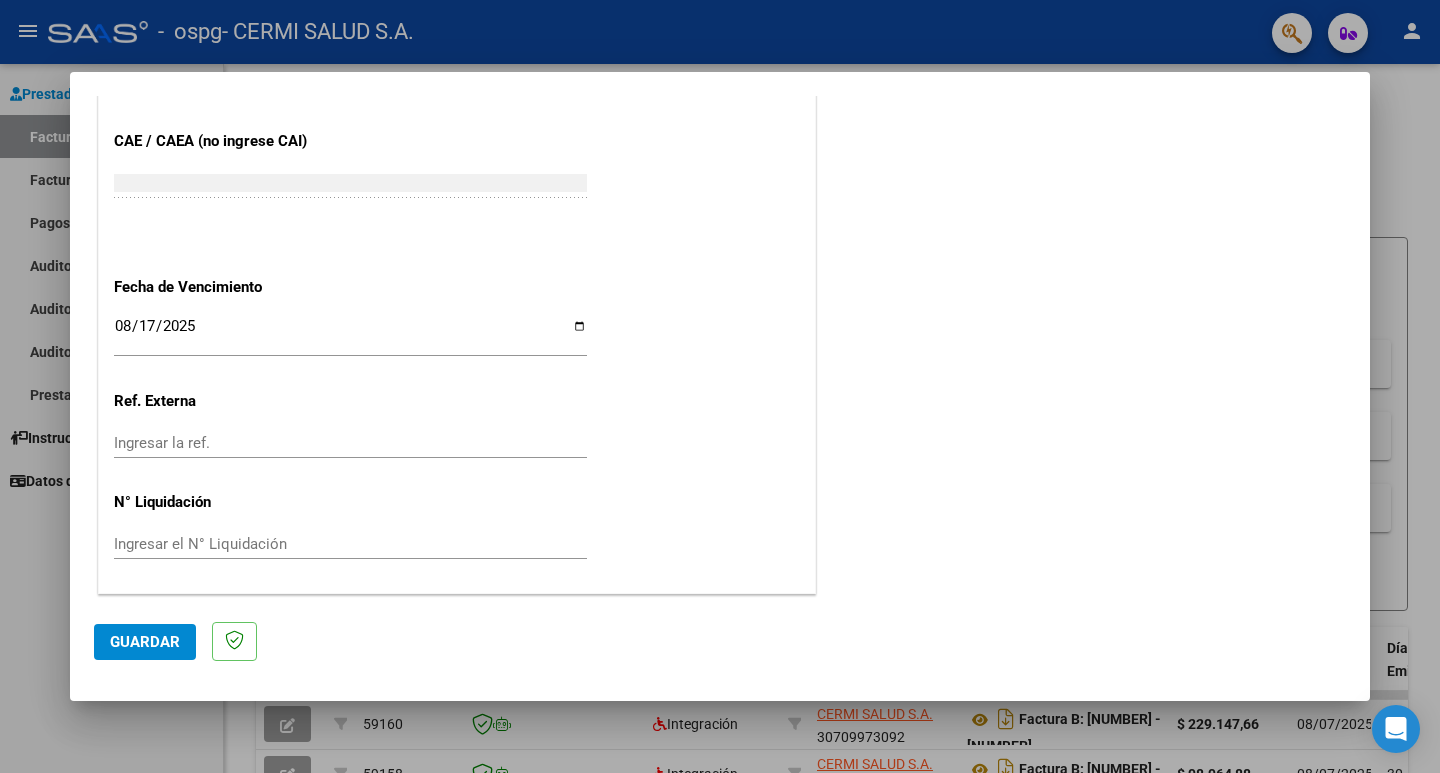 click on "Ingresar el N° Liquidación" at bounding box center [350, 544] 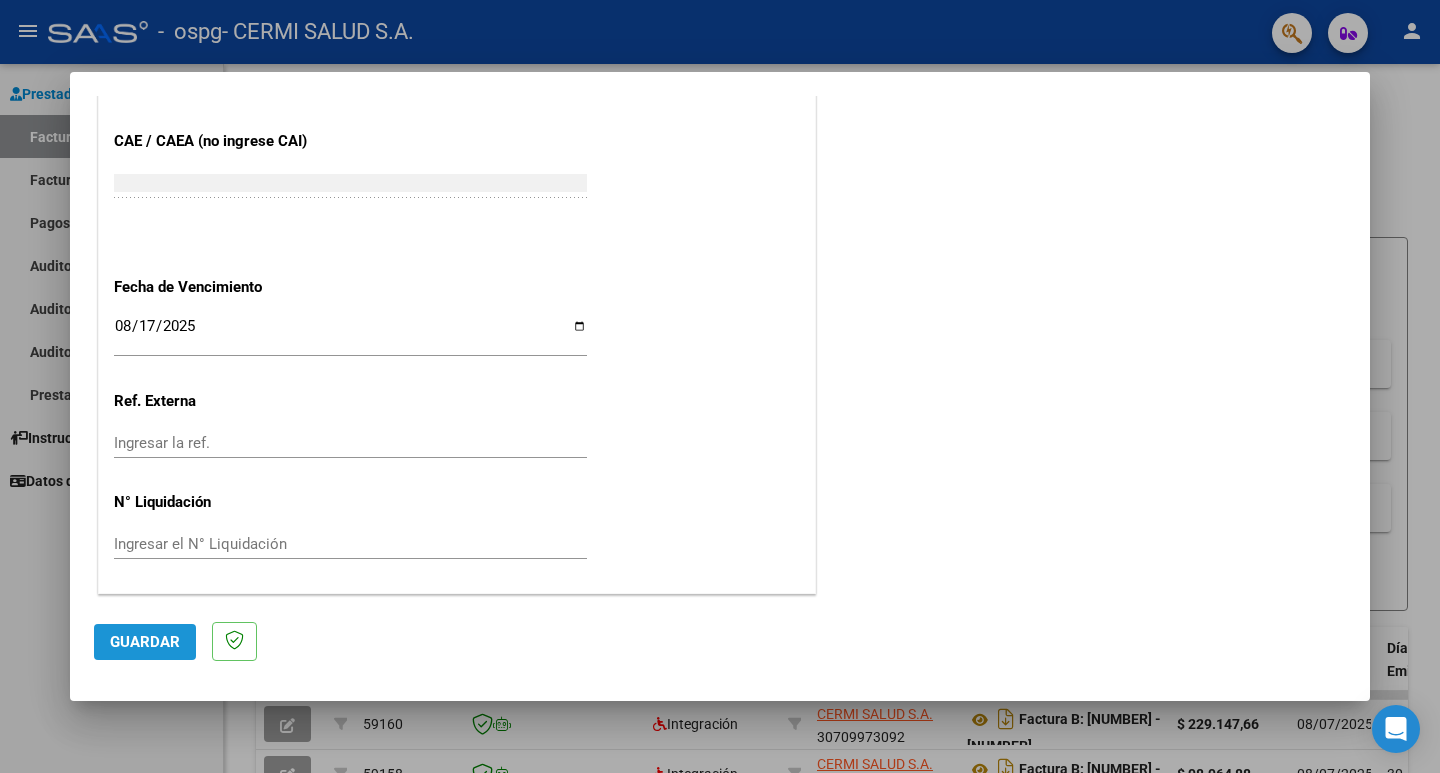click on "Guardar" 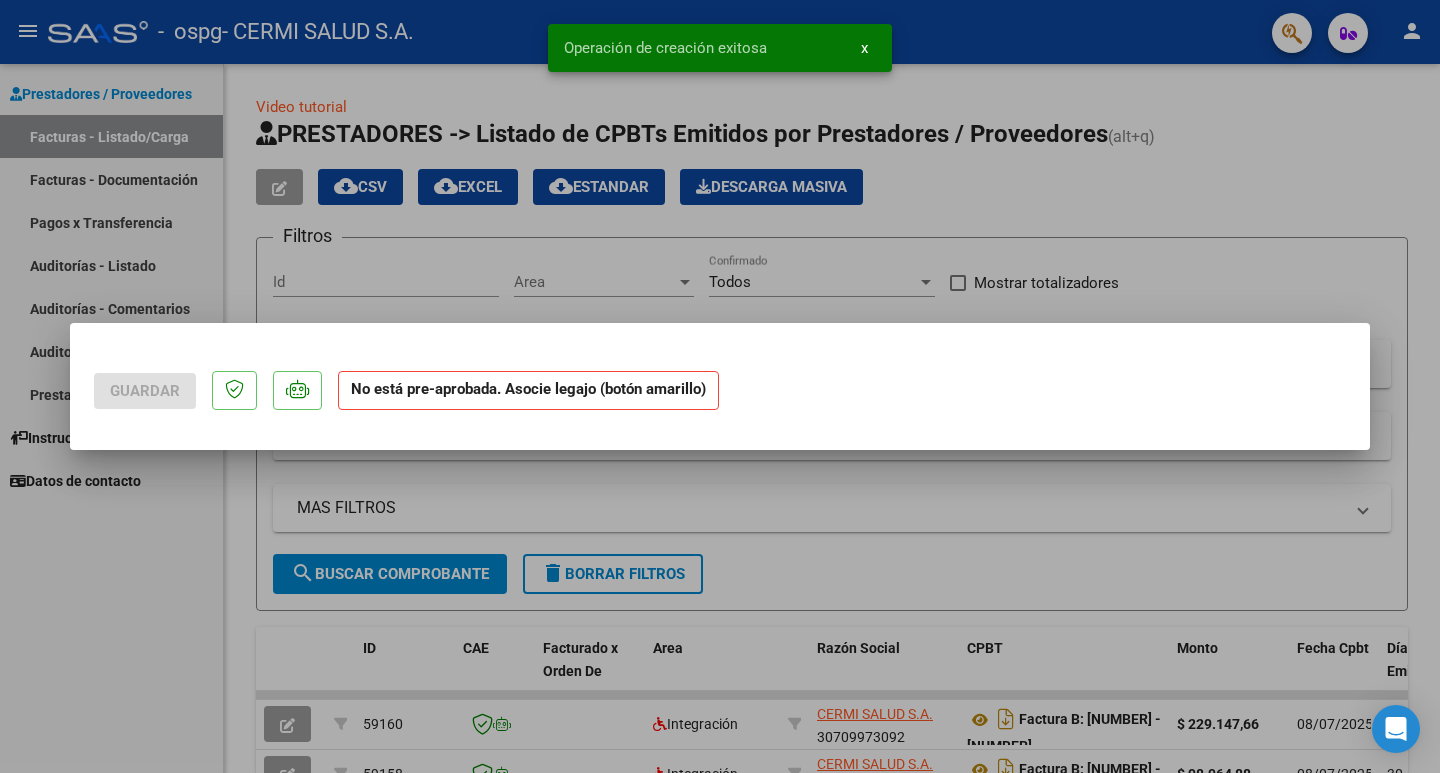 scroll, scrollTop: 0, scrollLeft: 0, axis: both 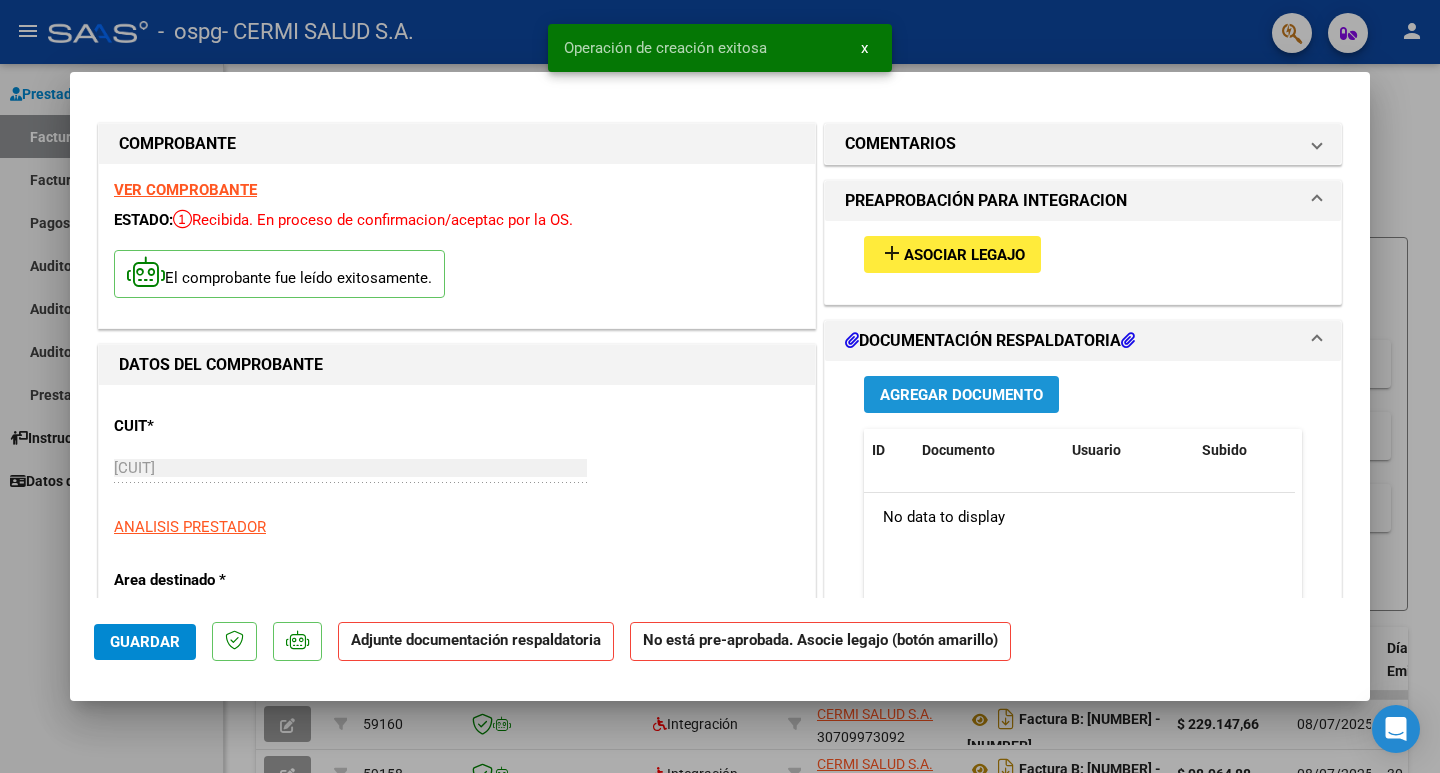 click on "Agregar Documento" at bounding box center (961, 395) 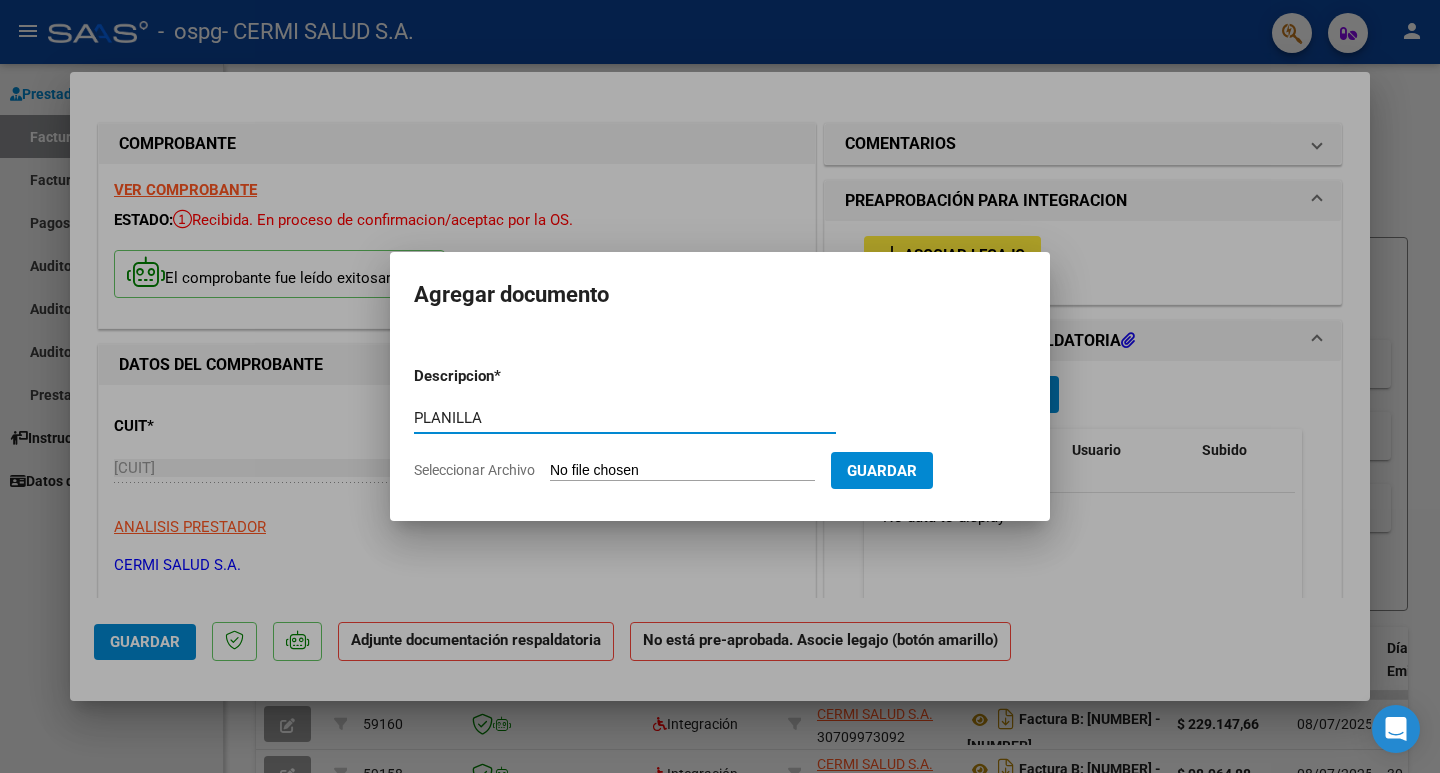 type on "PLANILLA" 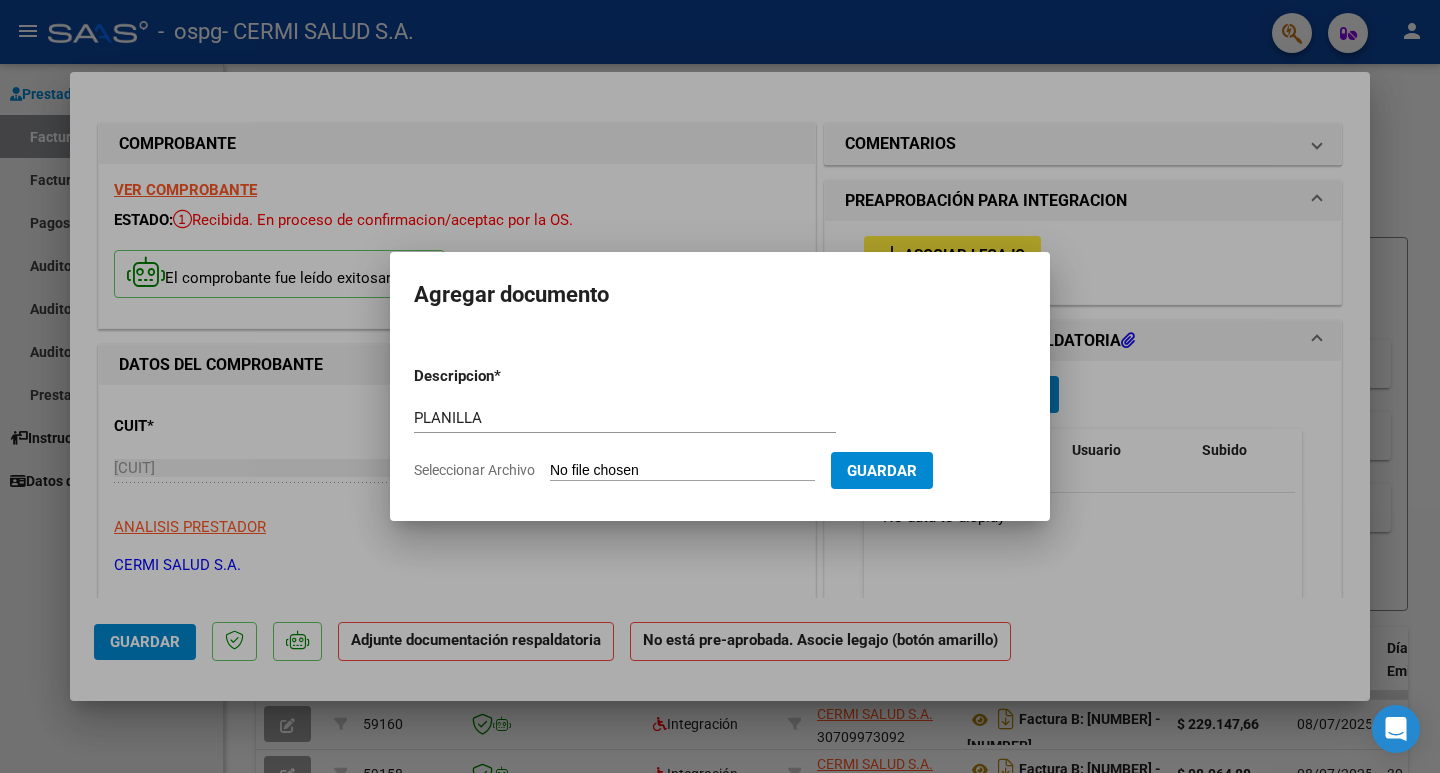 click on "Descripcion  *   PLANILLA Escriba aquí una descripcion  Seleccionar Archivo Guardar" at bounding box center (720, 423) 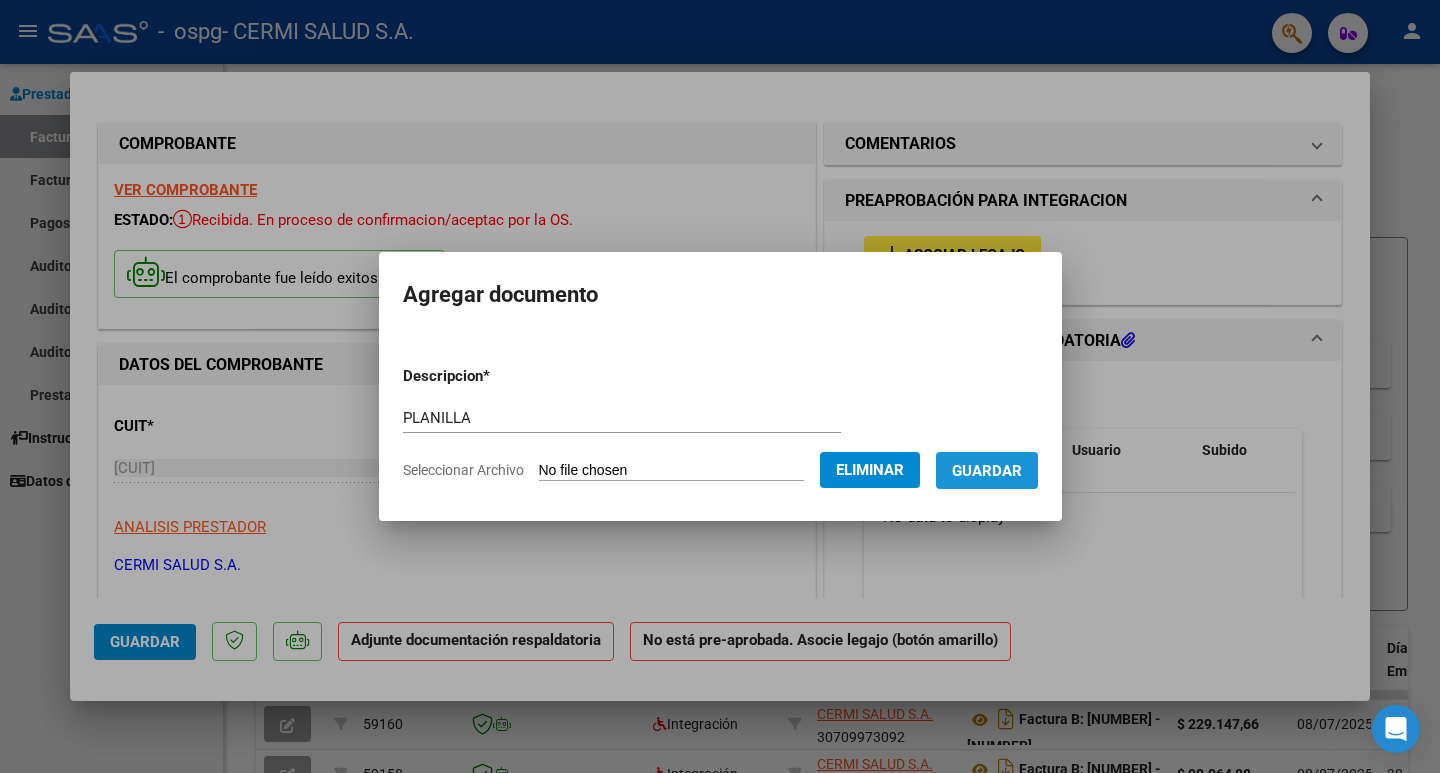 click on "Guardar" at bounding box center (987, 471) 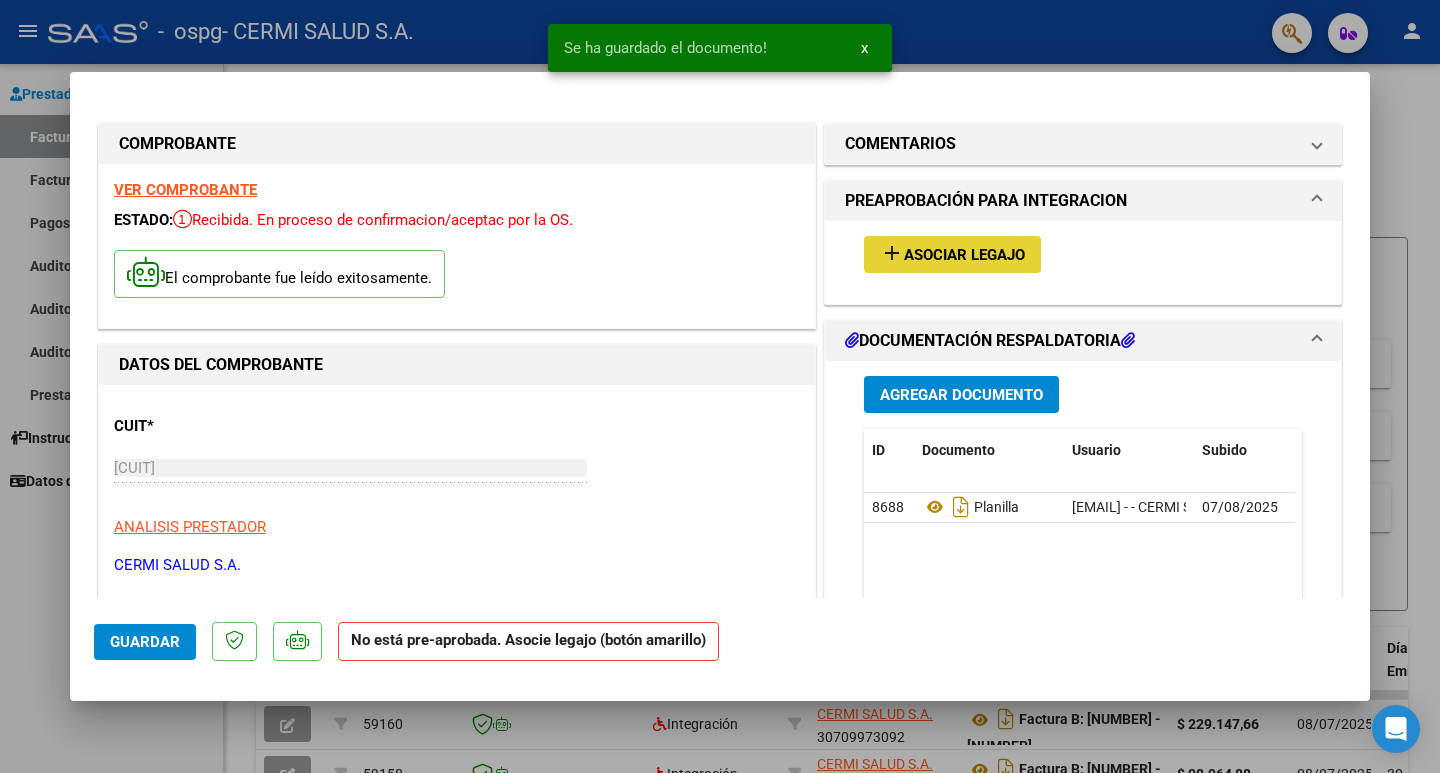 click on "Asociar Legajo" at bounding box center (964, 255) 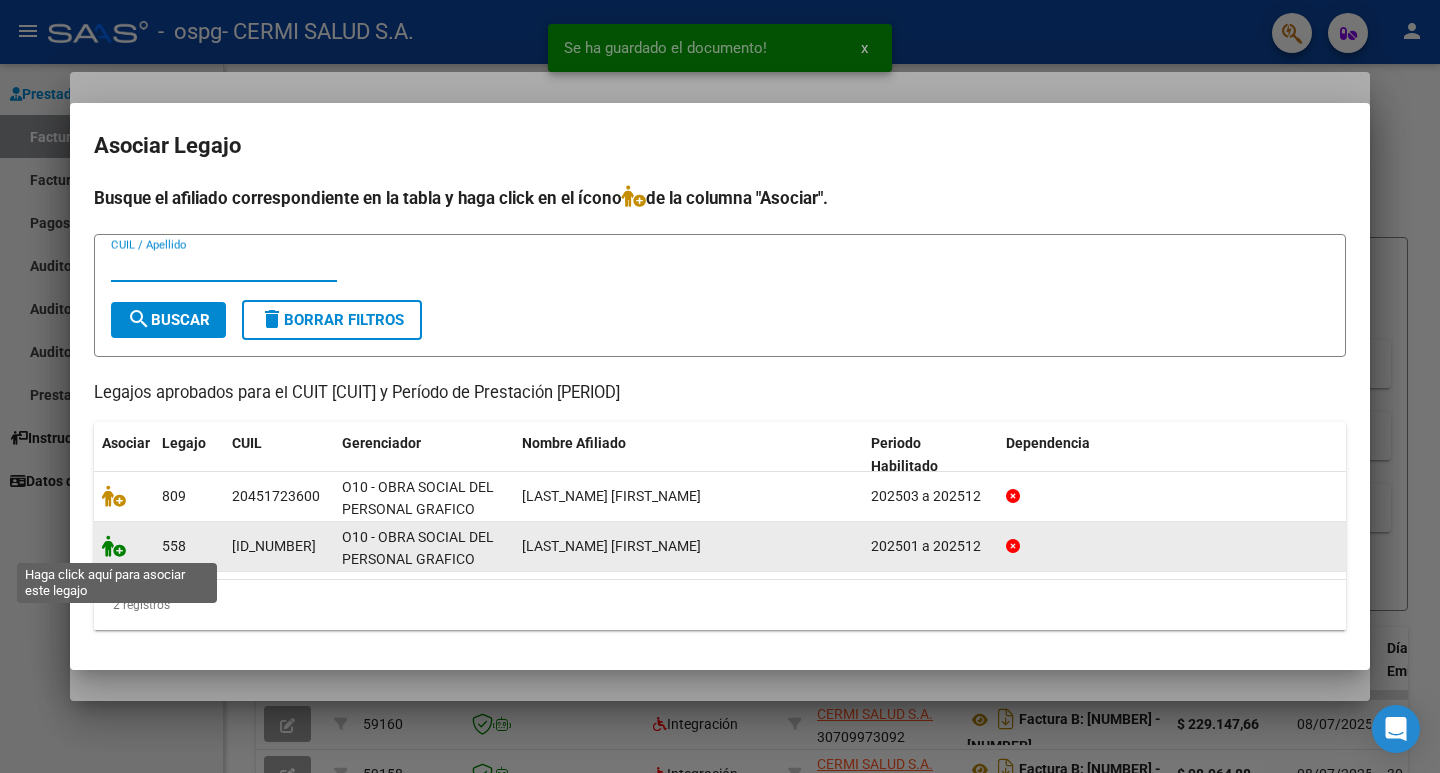 click 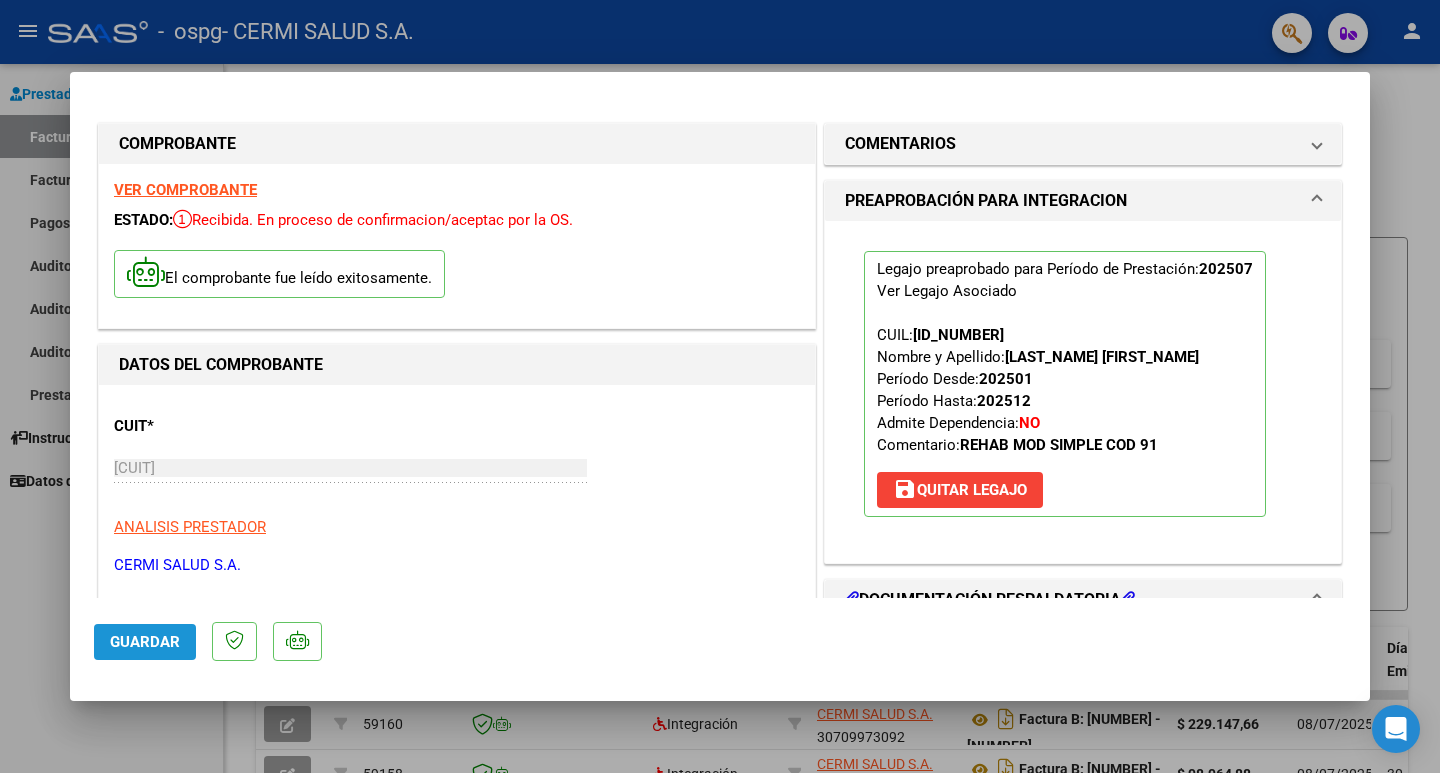click on "Guardar" 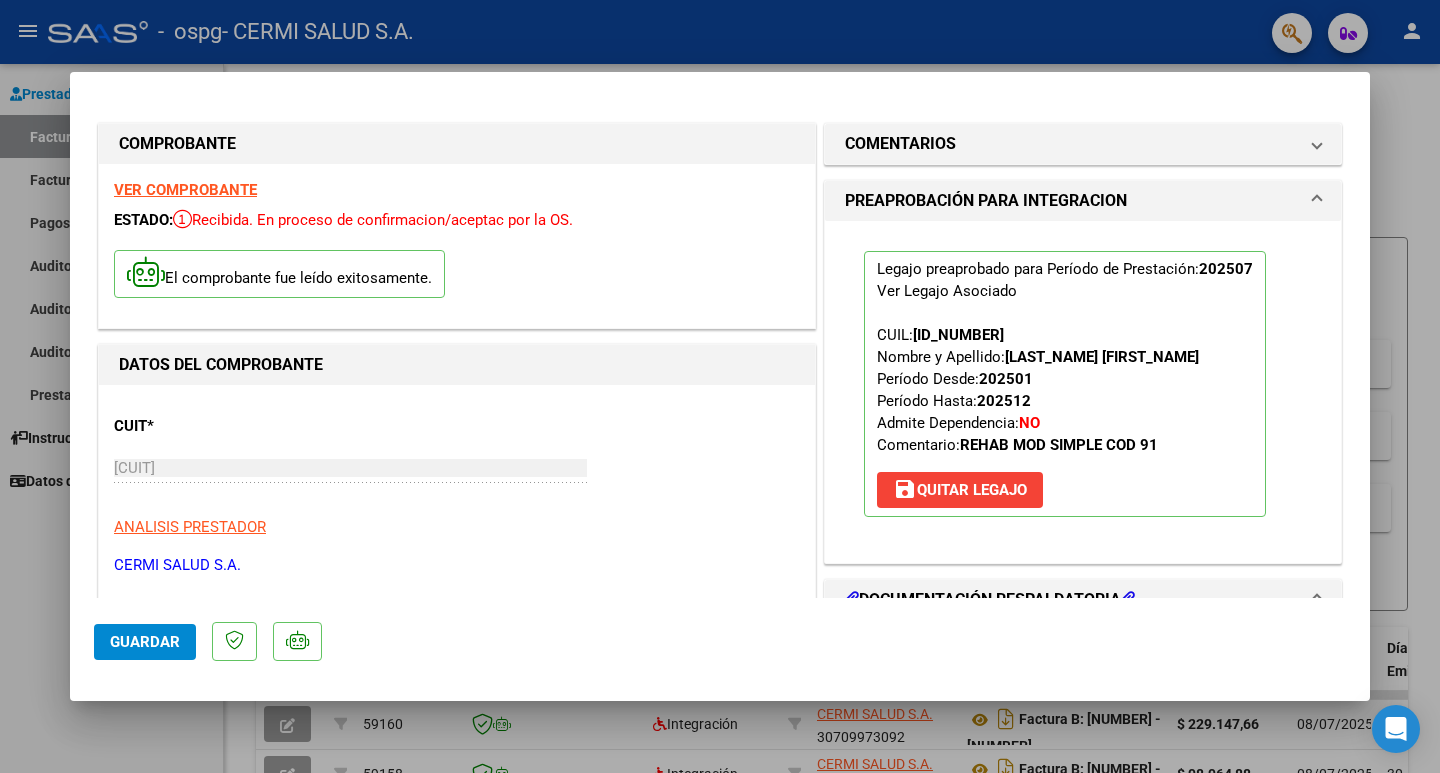 click on "Legajo preaprobado para Período de Prestación:  [PERIOD] Ver Legajo Asociado  CUIL:  [ID_NUMBER]  Nombre y Apellido:  [LAST_NAME] [FIRST_NAME]  Período Desde:  [PERIOD]  Período Hasta:  [PERIOD]  Admite Dependencia:   NO  Comentario:  REHAB MOD SIMPLE COD 91 save  Quitar Legajo" at bounding box center (1065, 384) 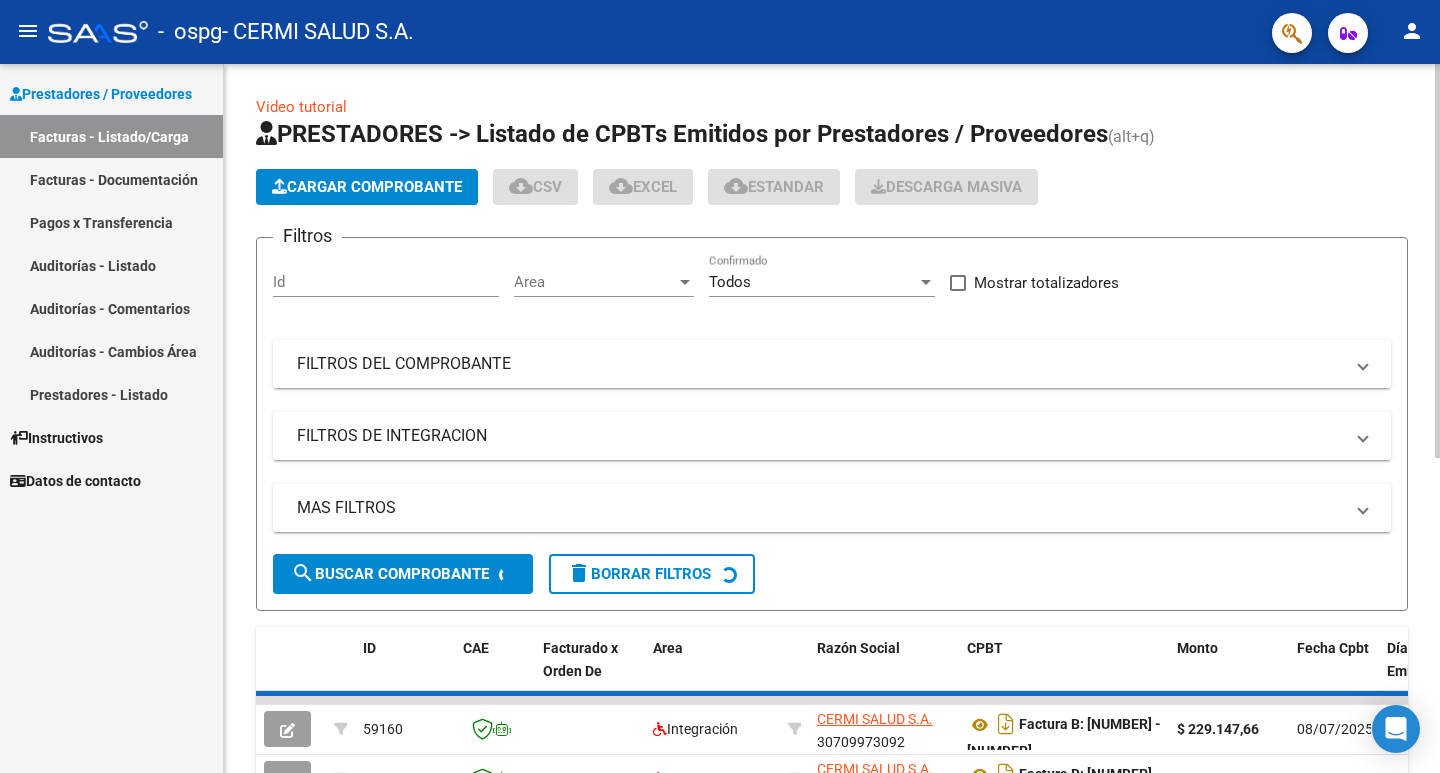 scroll, scrollTop: 100, scrollLeft: 0, axis: vertical 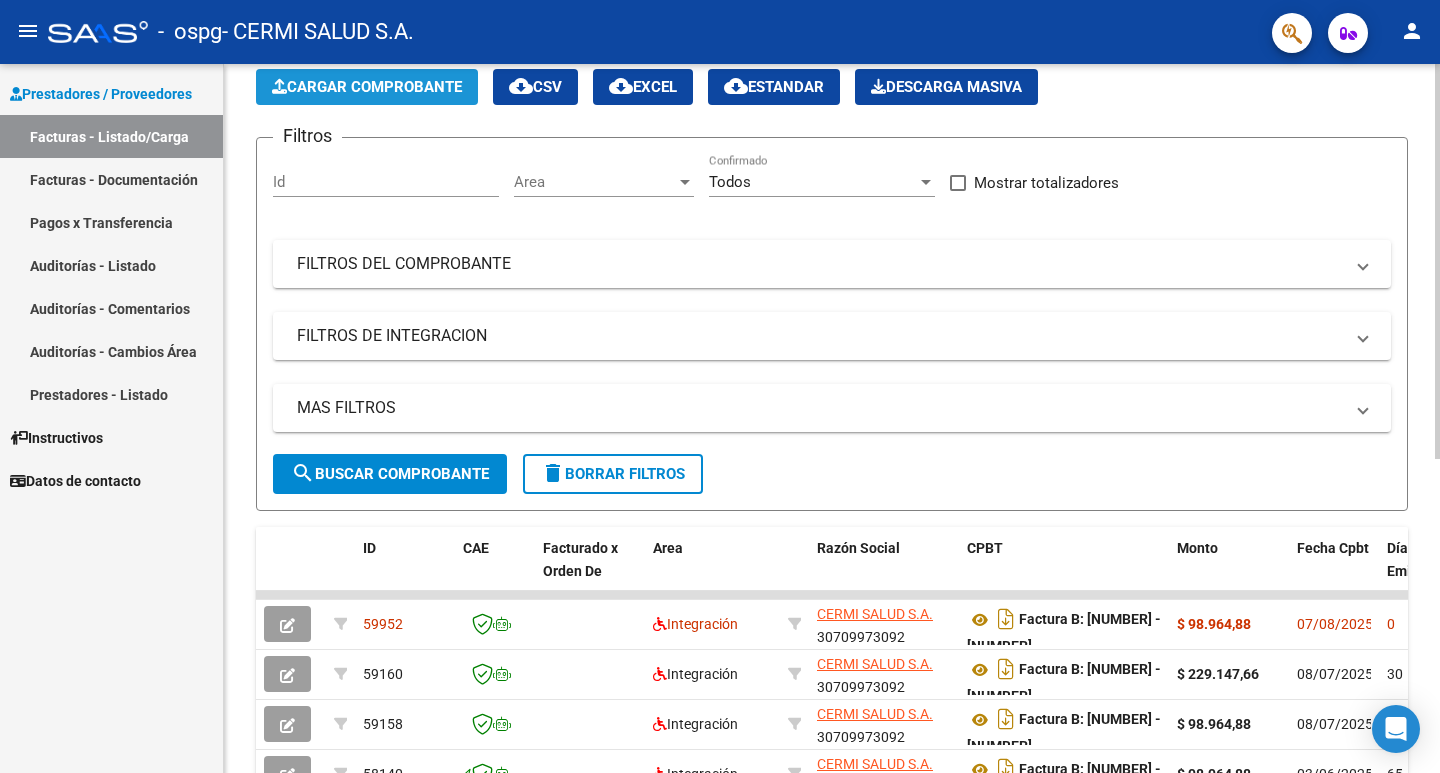 click on "Cargar Comprobante" 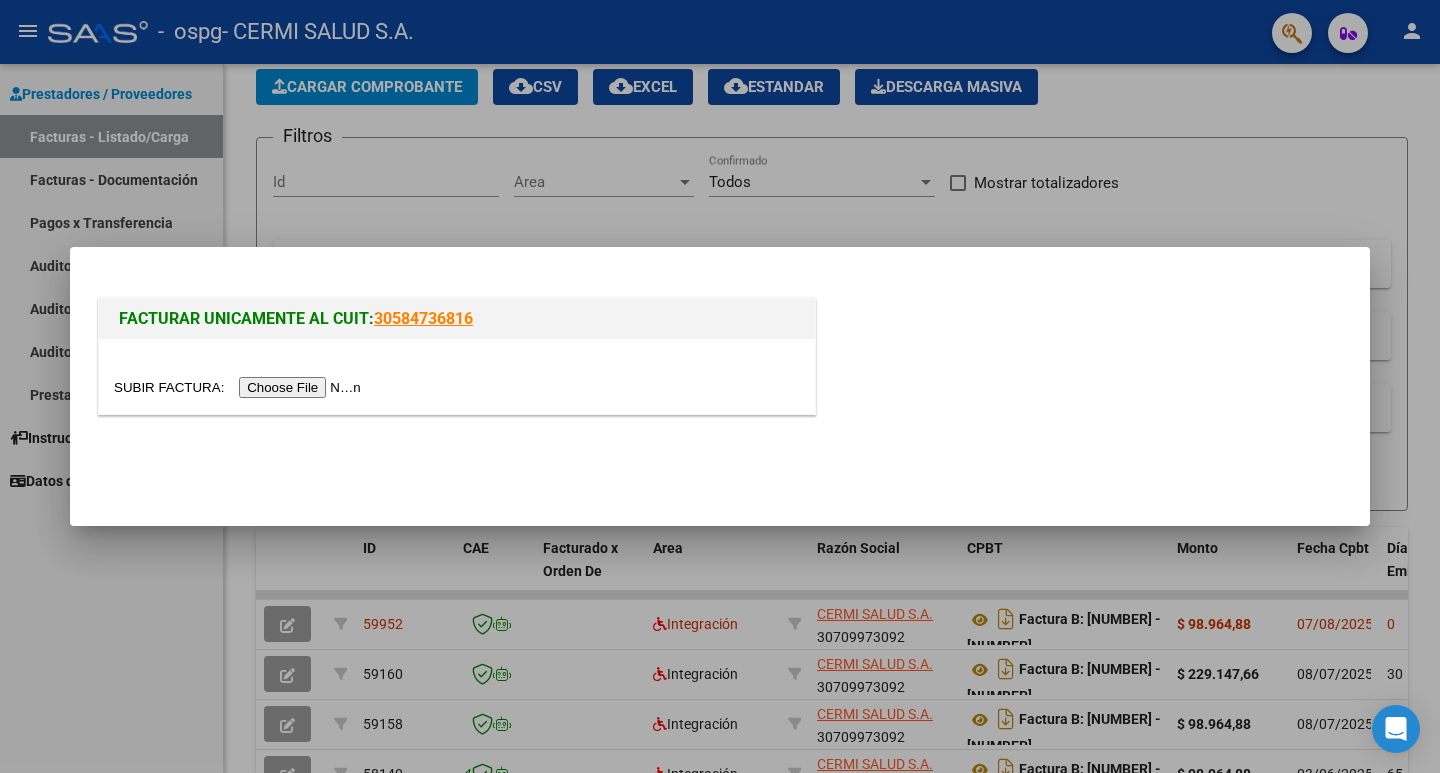drag, startPoint x: 279, startPoint y: 405, endPoint x: 270, endPoint y: 393, distance: 15 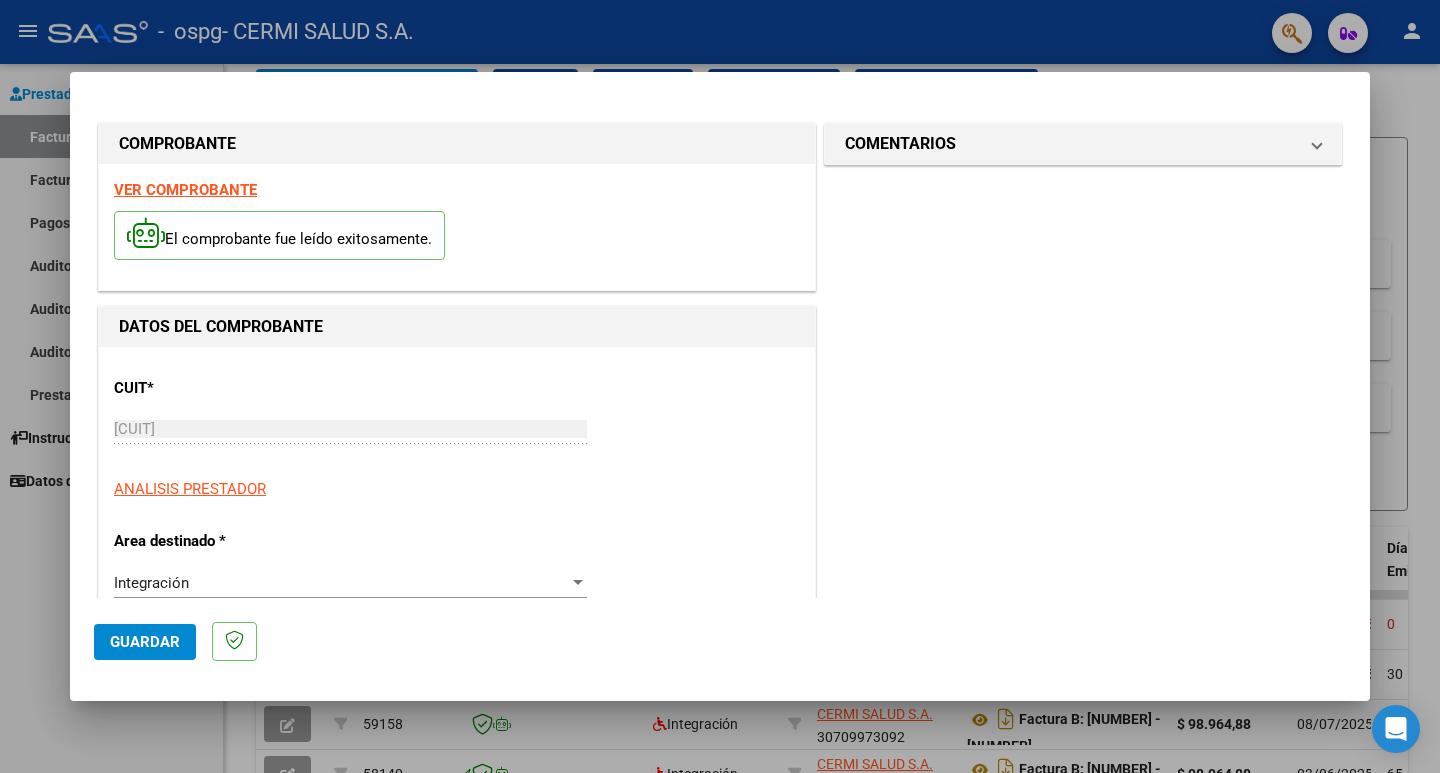 click on "COMENTARIOS Comentarios del Prestador / Gerenciador:" at bounding box center [1083, 969] 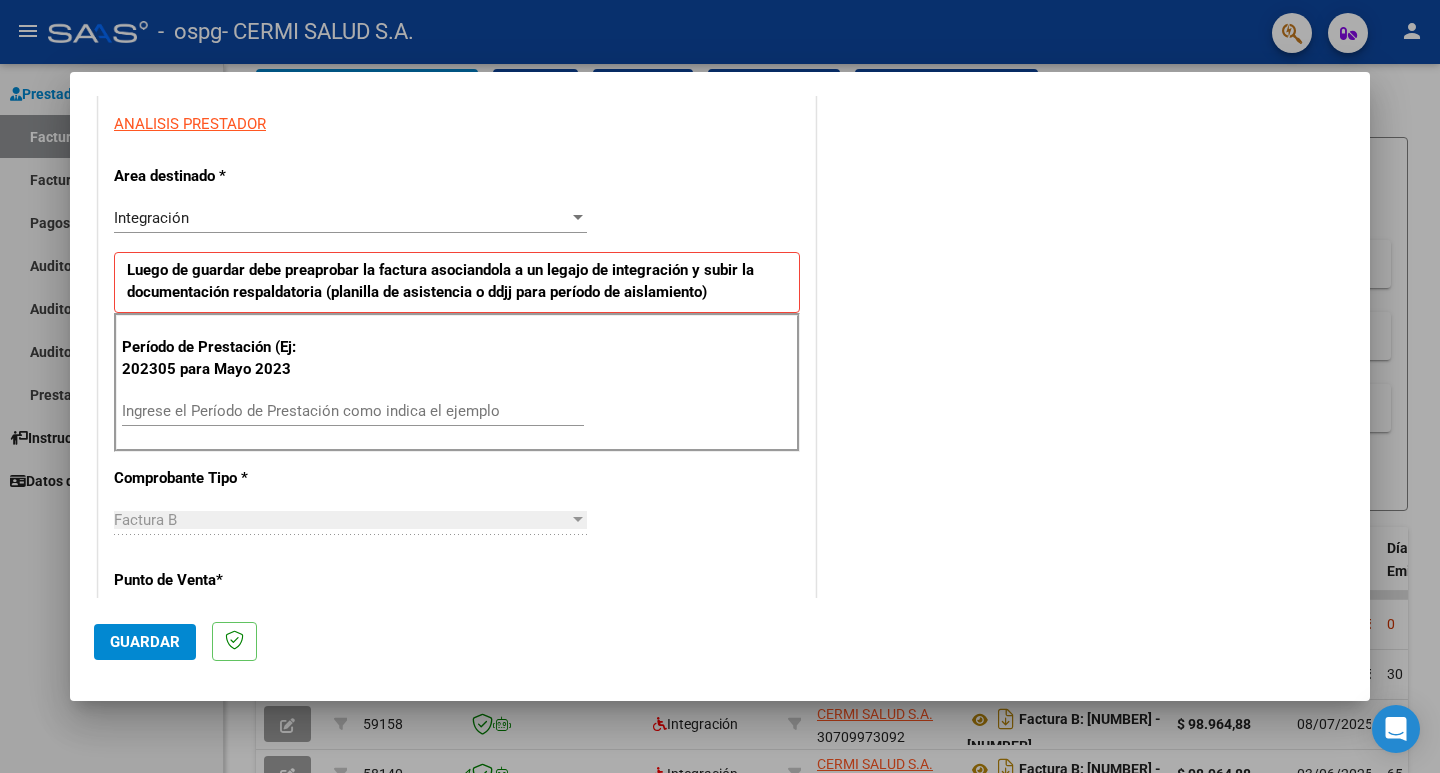 scroll, scrollTop: 400, scrollLeft: 0, axis: vertical 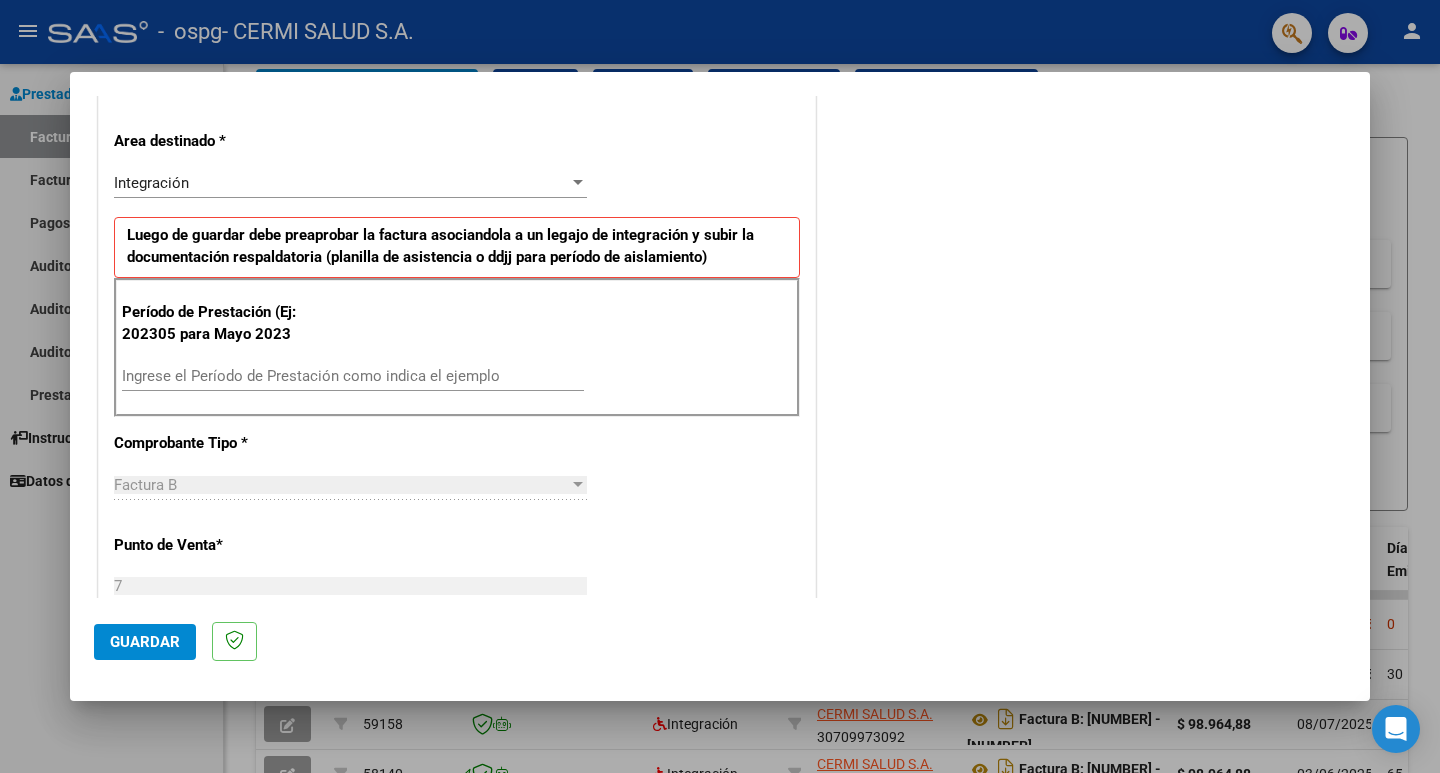 click on "Ingrese el Período de Prestación como indica el ejemplo" at bounding box center (353, 385) 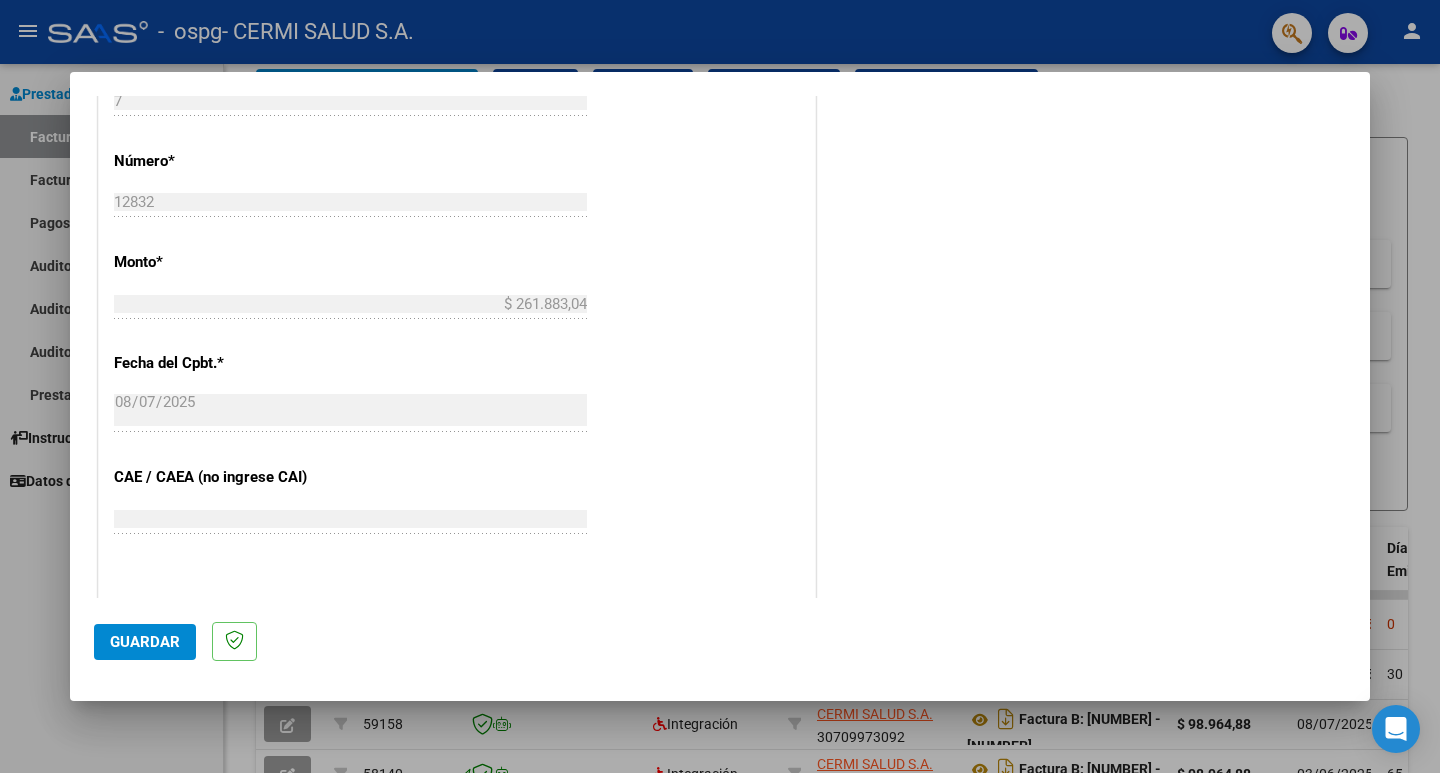 scroll, scrollTop: 1000, scrollLeft: 0, axis: vertical 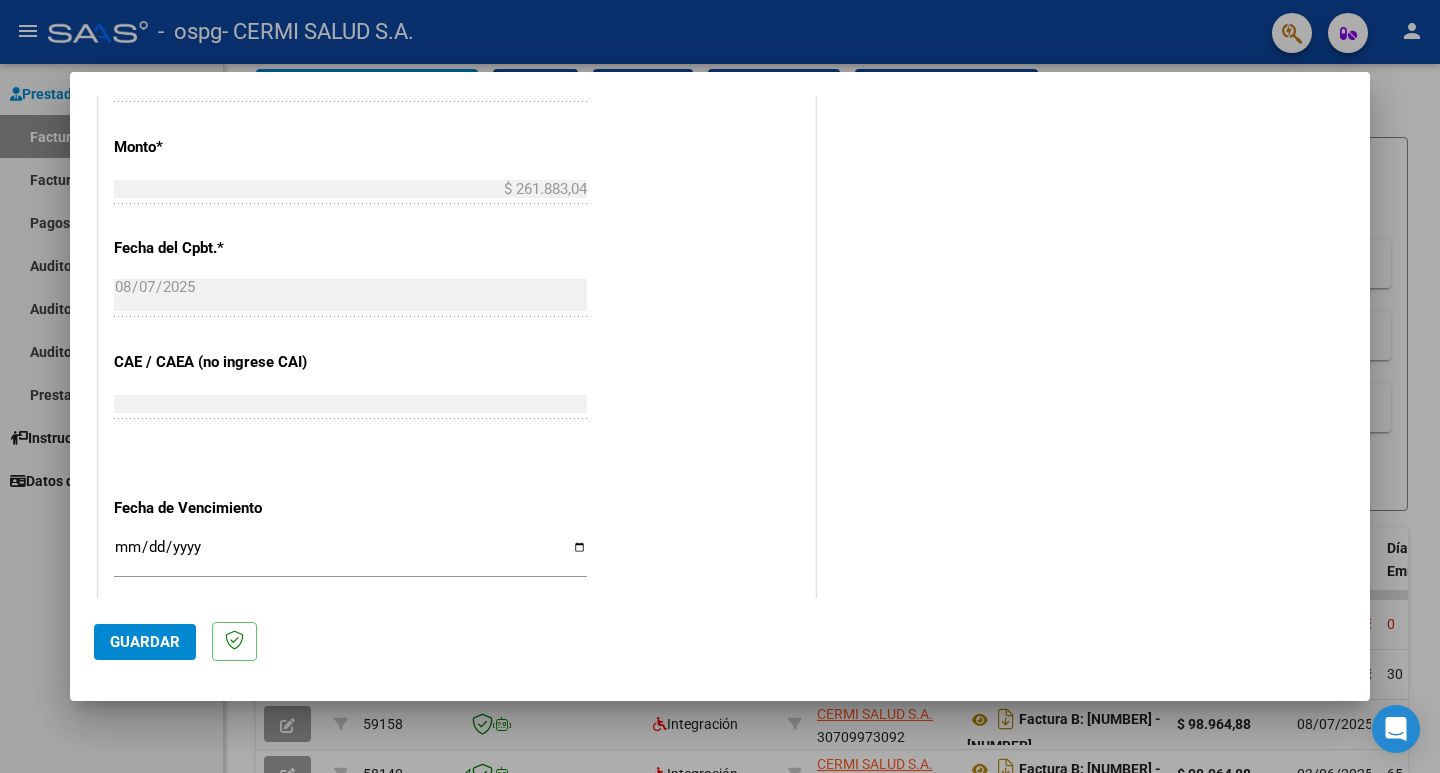 type on "202507" 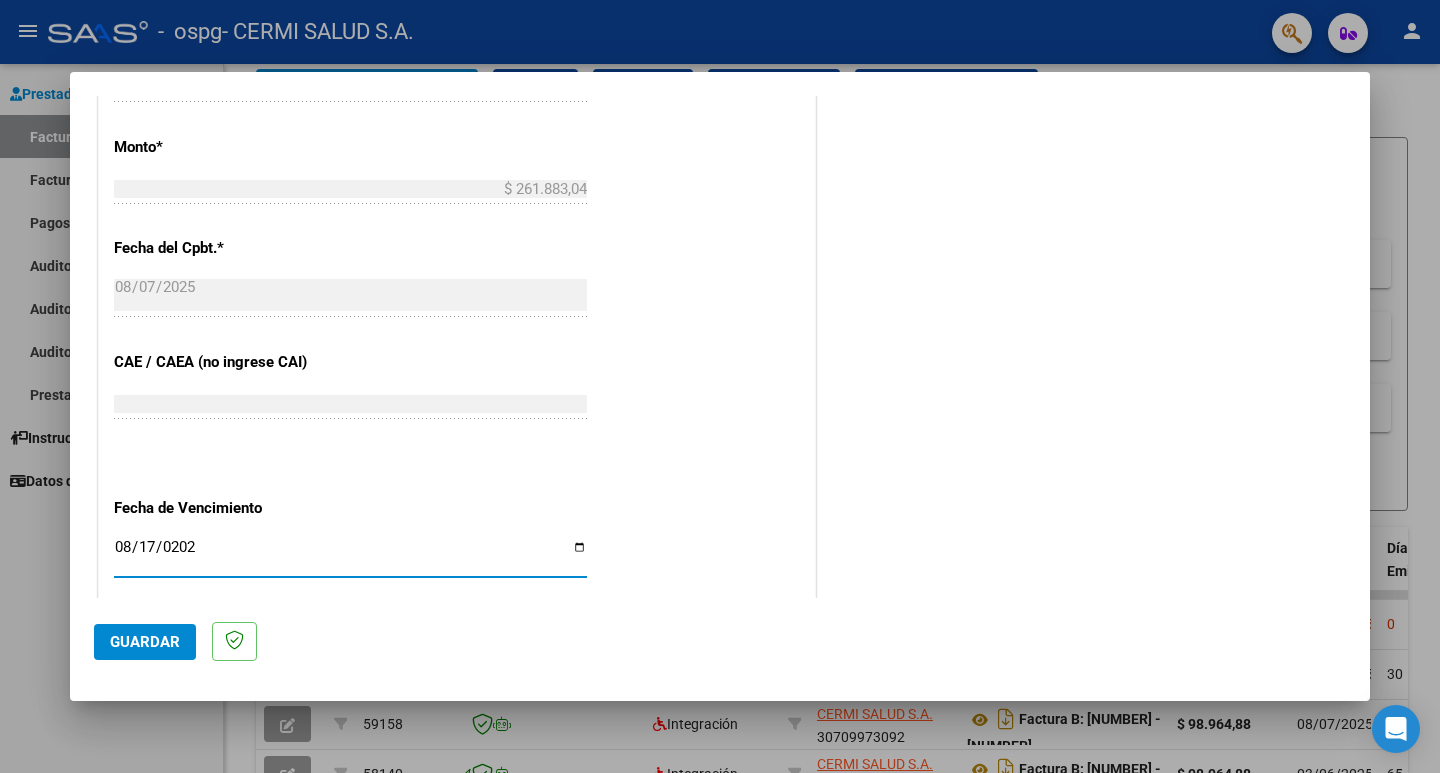 type on "2025-08-17" 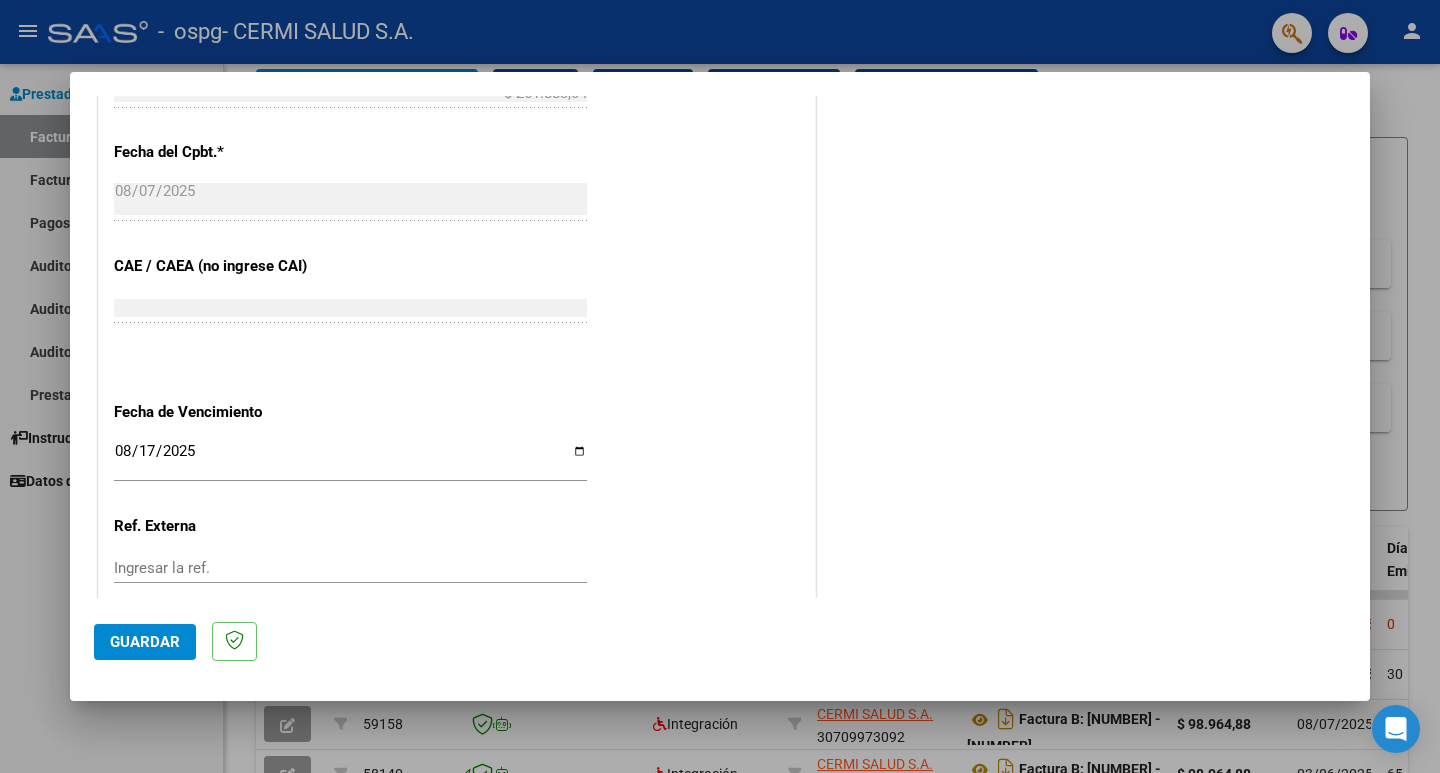 scroll, scrollTop: 1221, scrollLeft: 0, axis: vertical 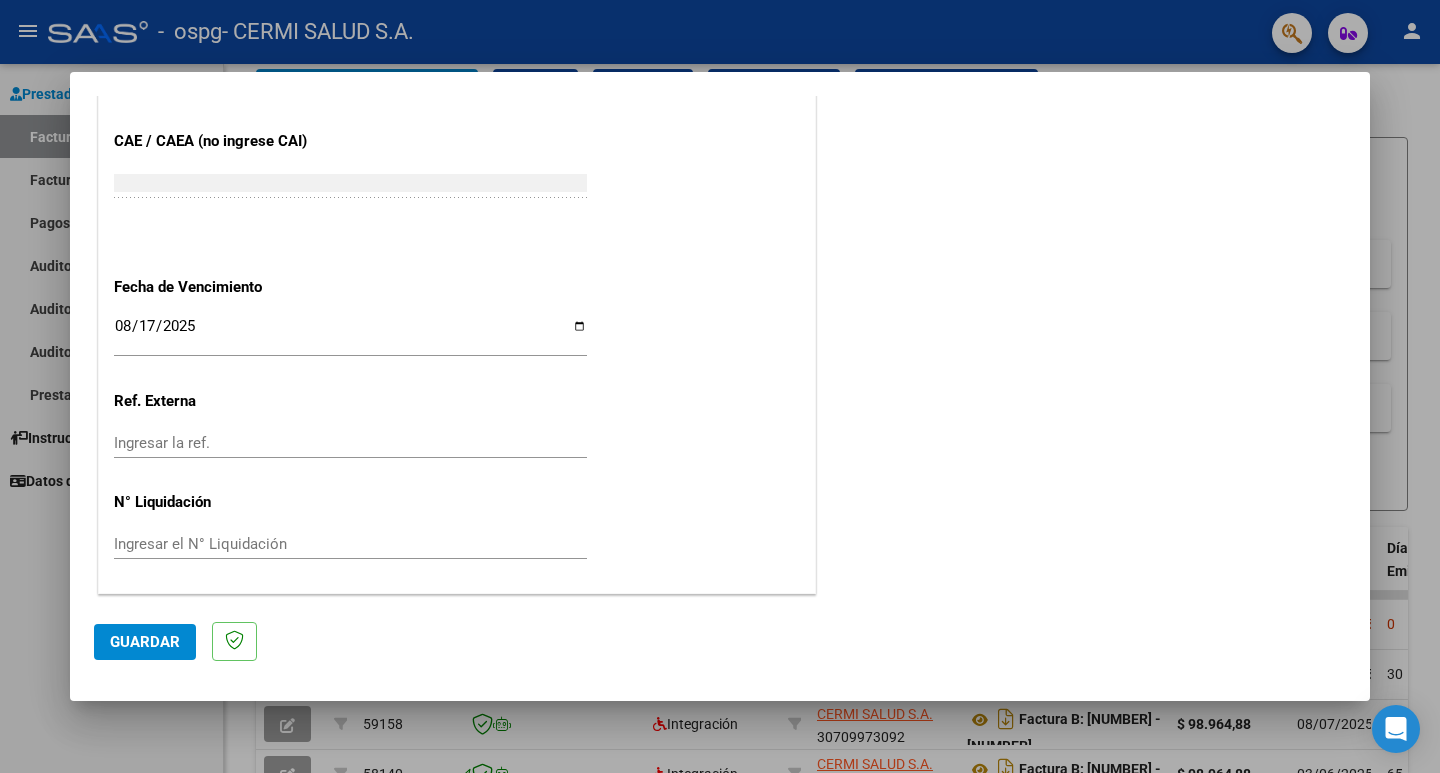 click on "Guardar" 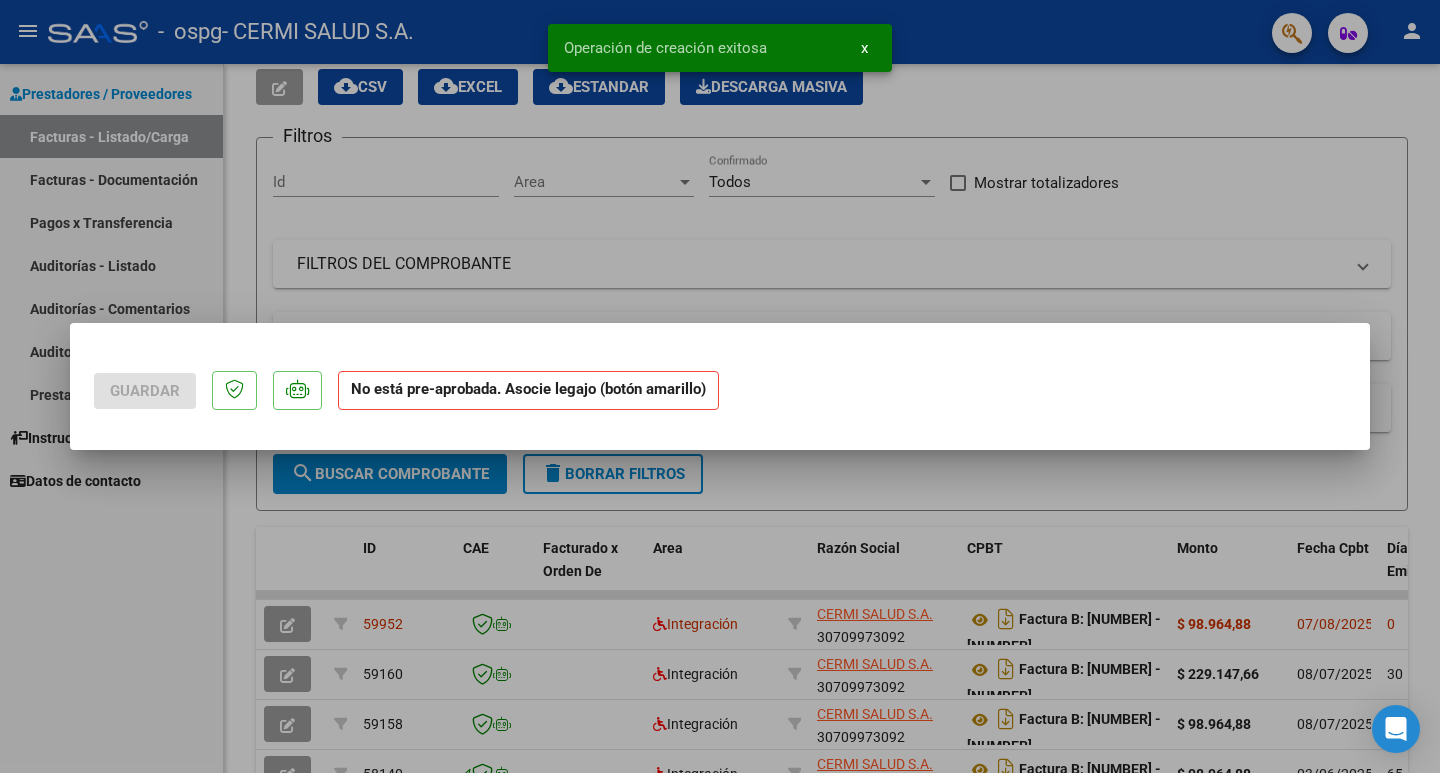 scroll, scrollTop: 0, scrollLeft: 0, axis: both 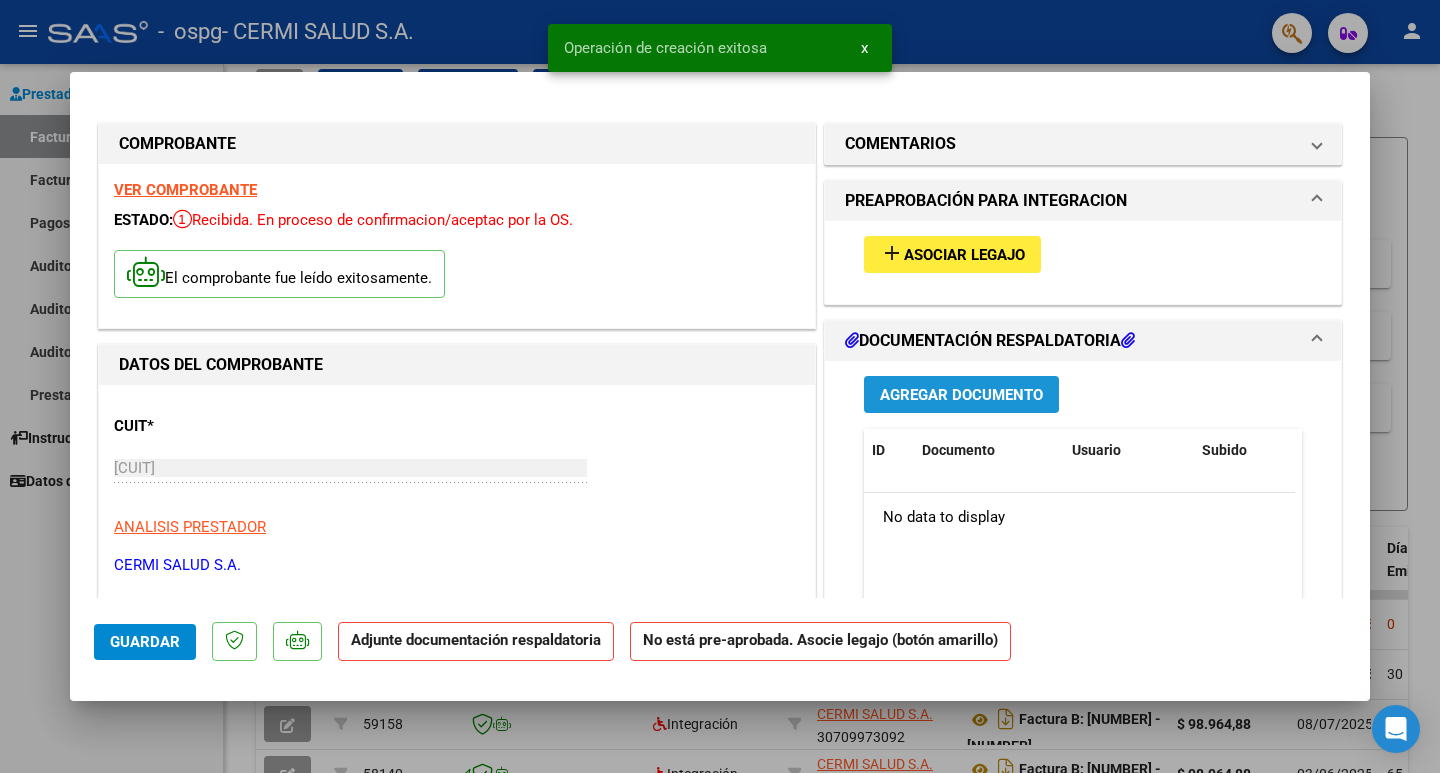 click on "Agregar Documento" at bounding box center [961, 394] 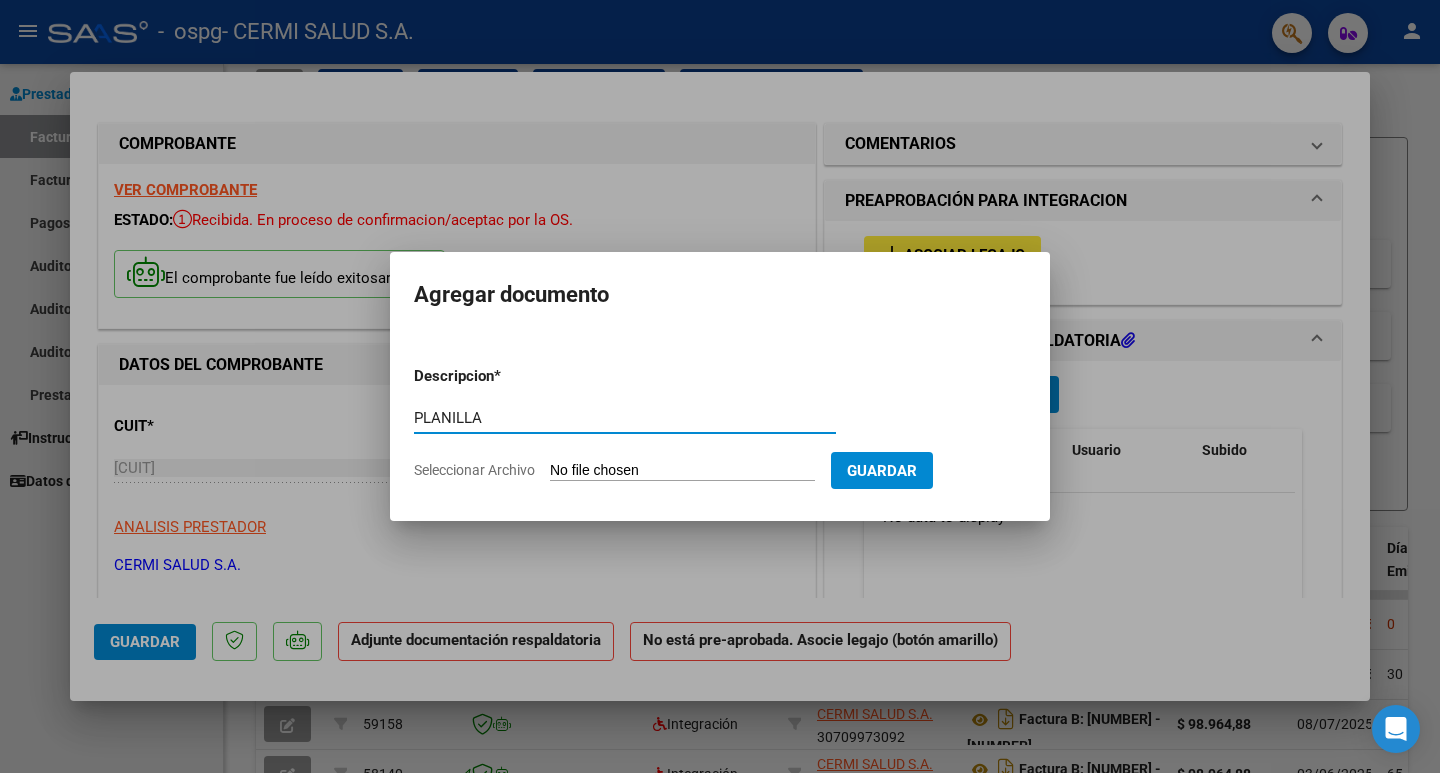 type on "PLANILLA" 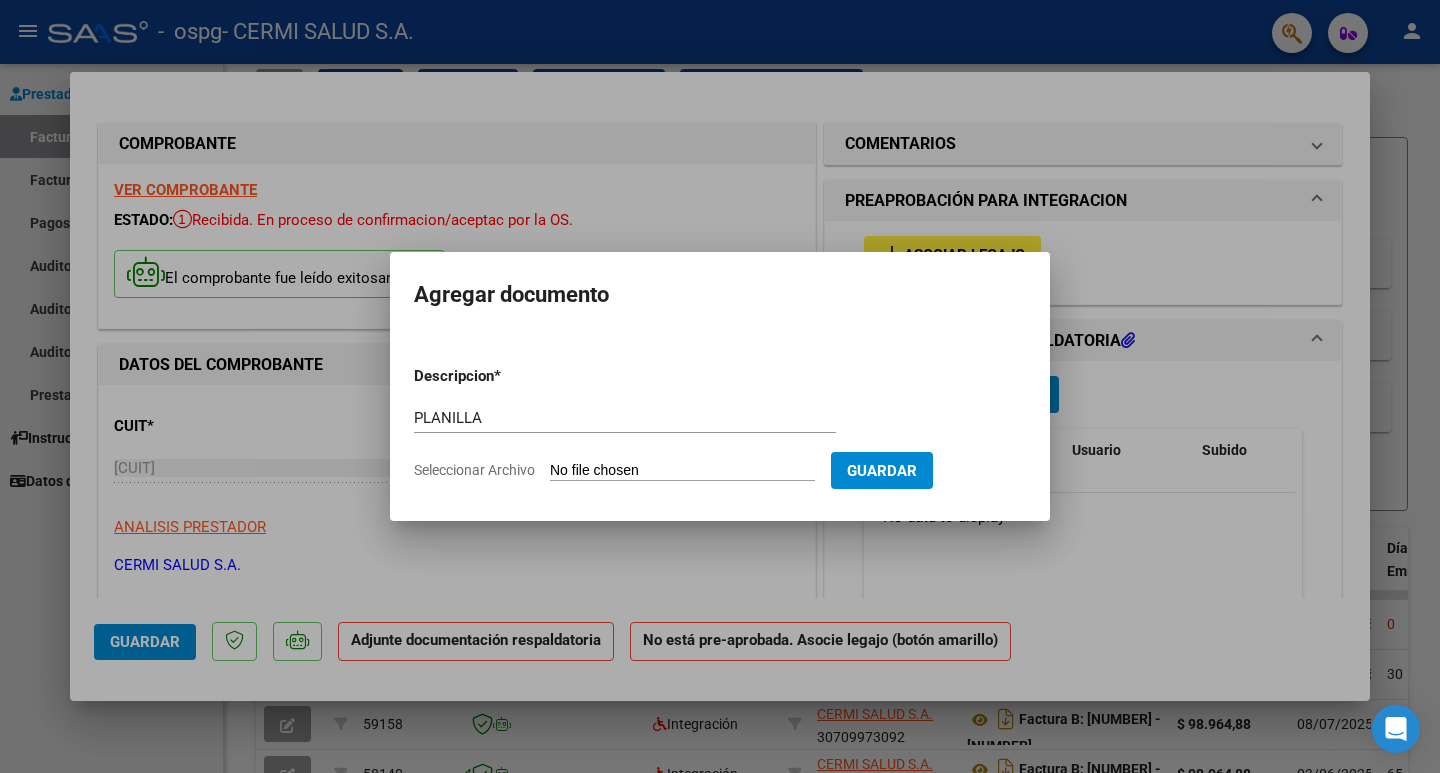 click on "Seleccionar Archivo" at bounding box center [682, 471] 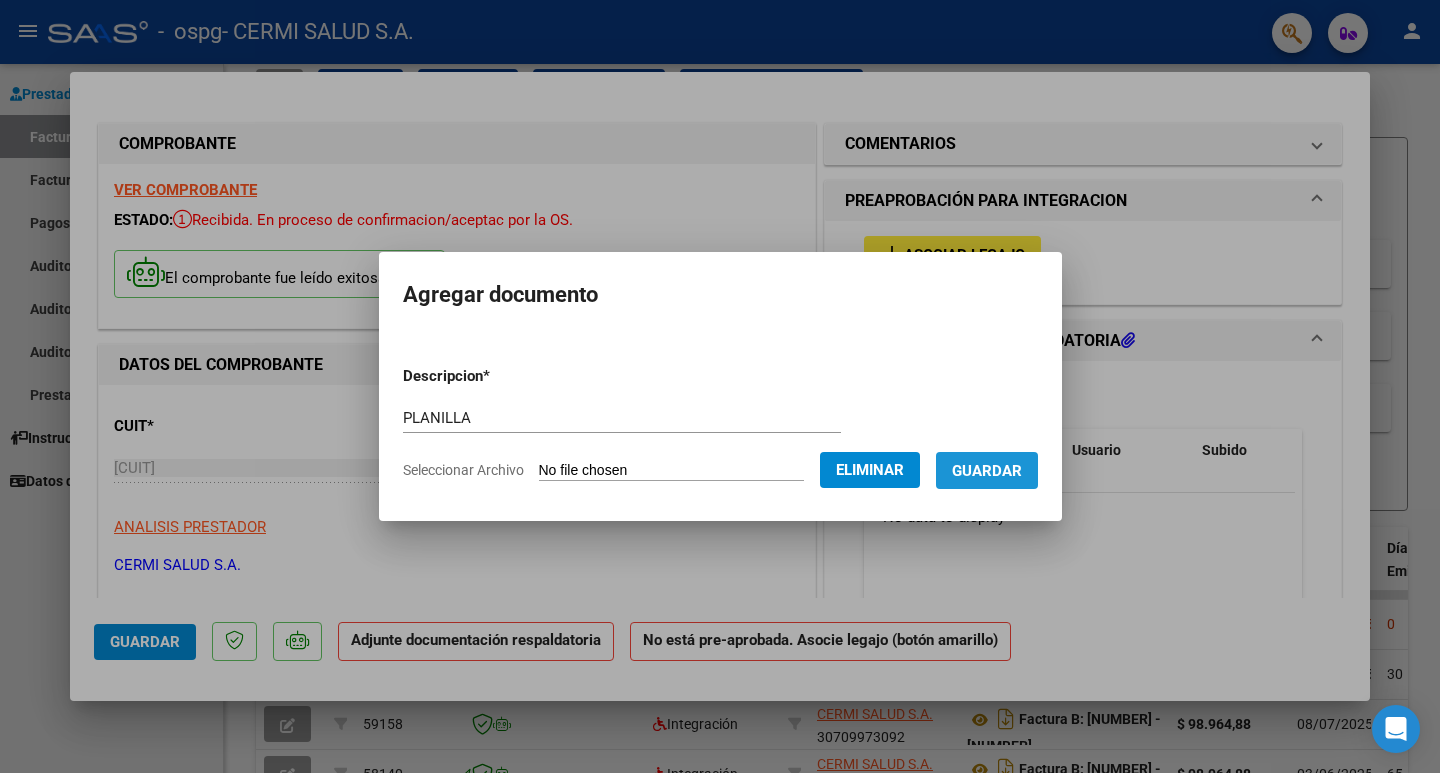 click on "Guardar" at bounding box center [987, 470] 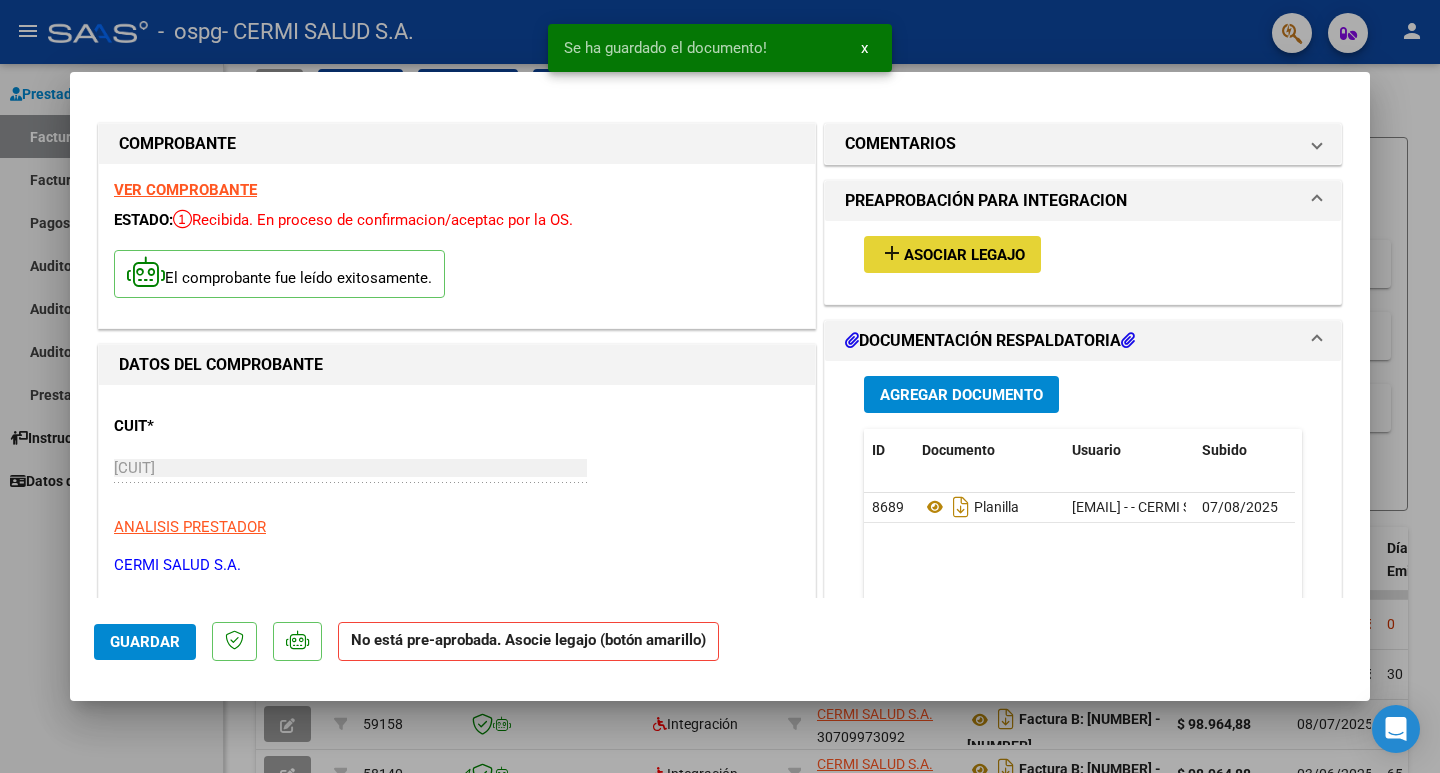 click on "add Asociar Legajo" at bounding box center [952, 254] 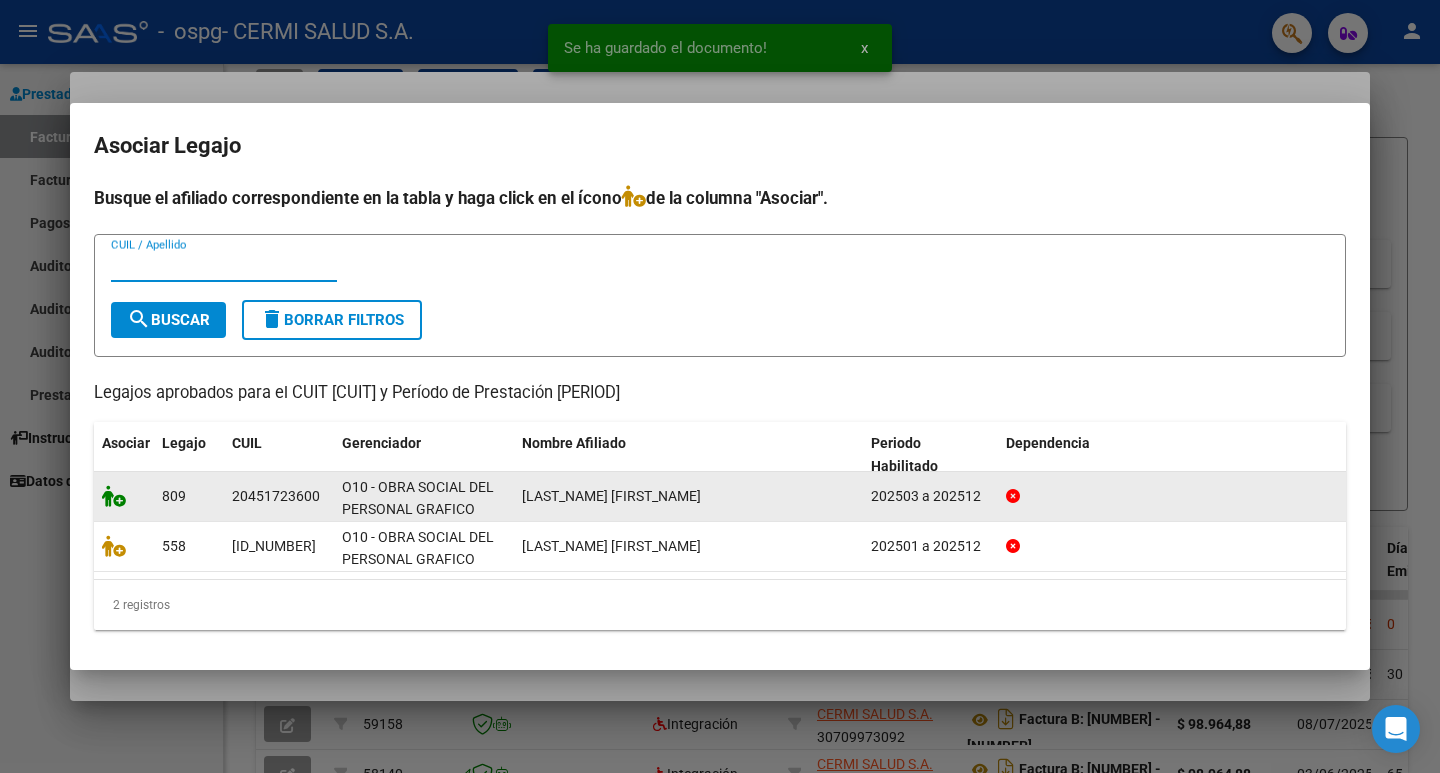 click 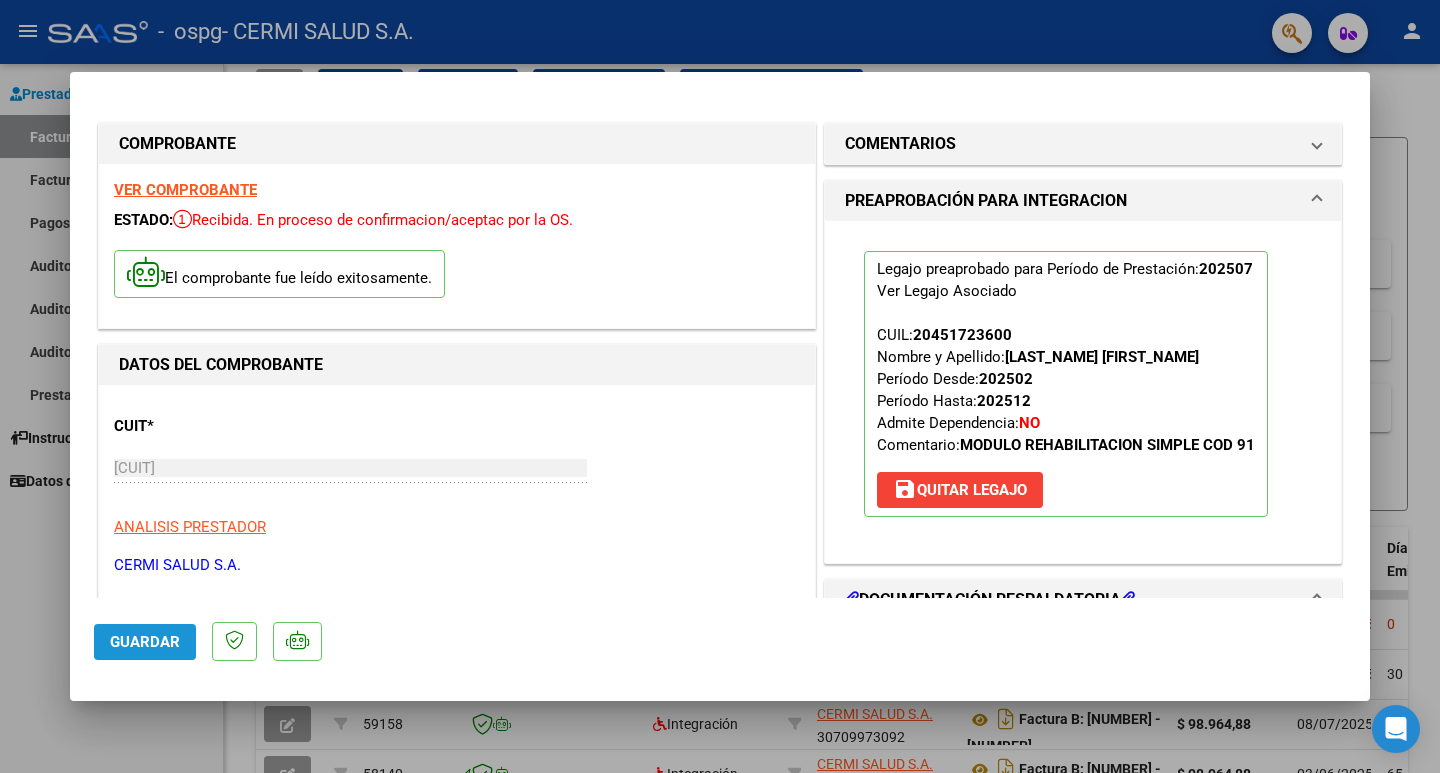 click on "Guardar" 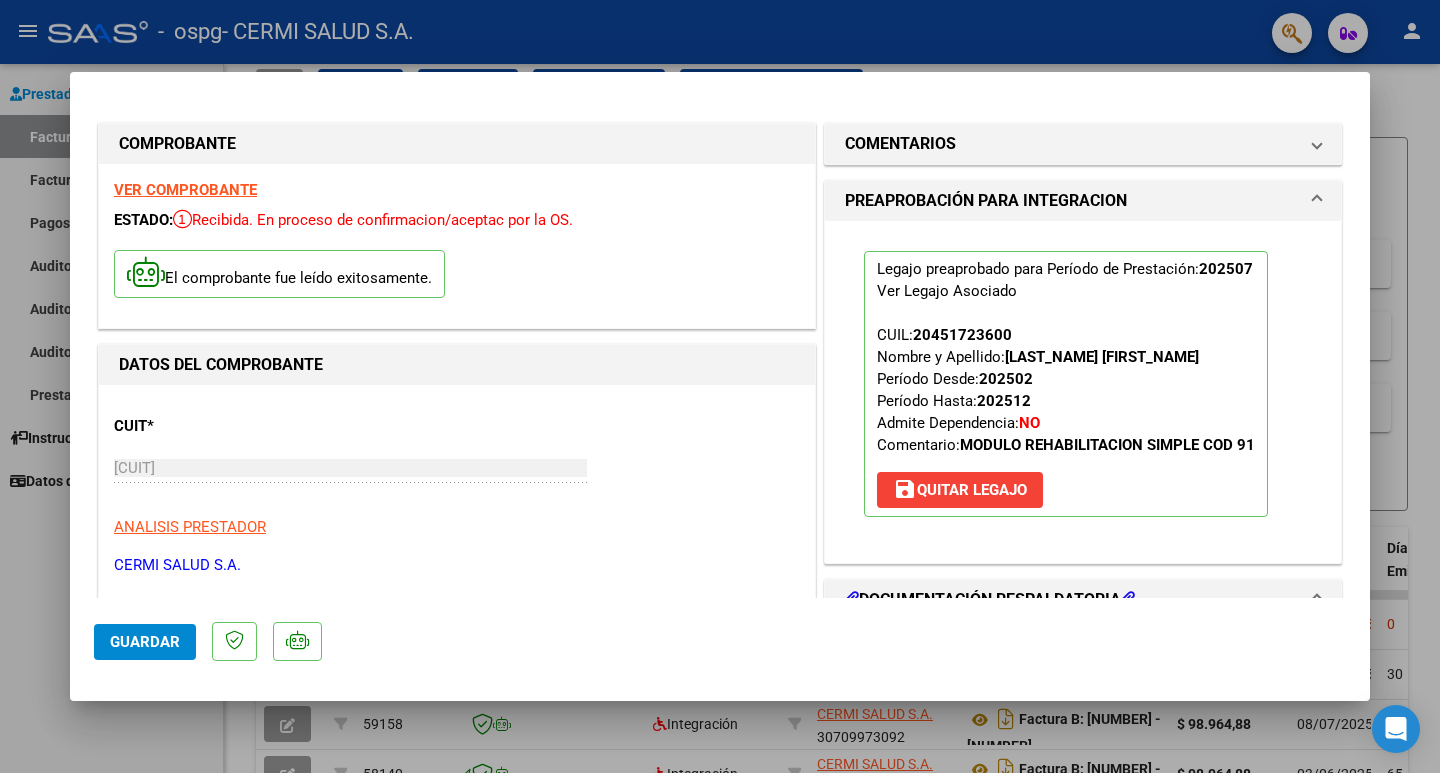 click at bounding box center (720, 386) 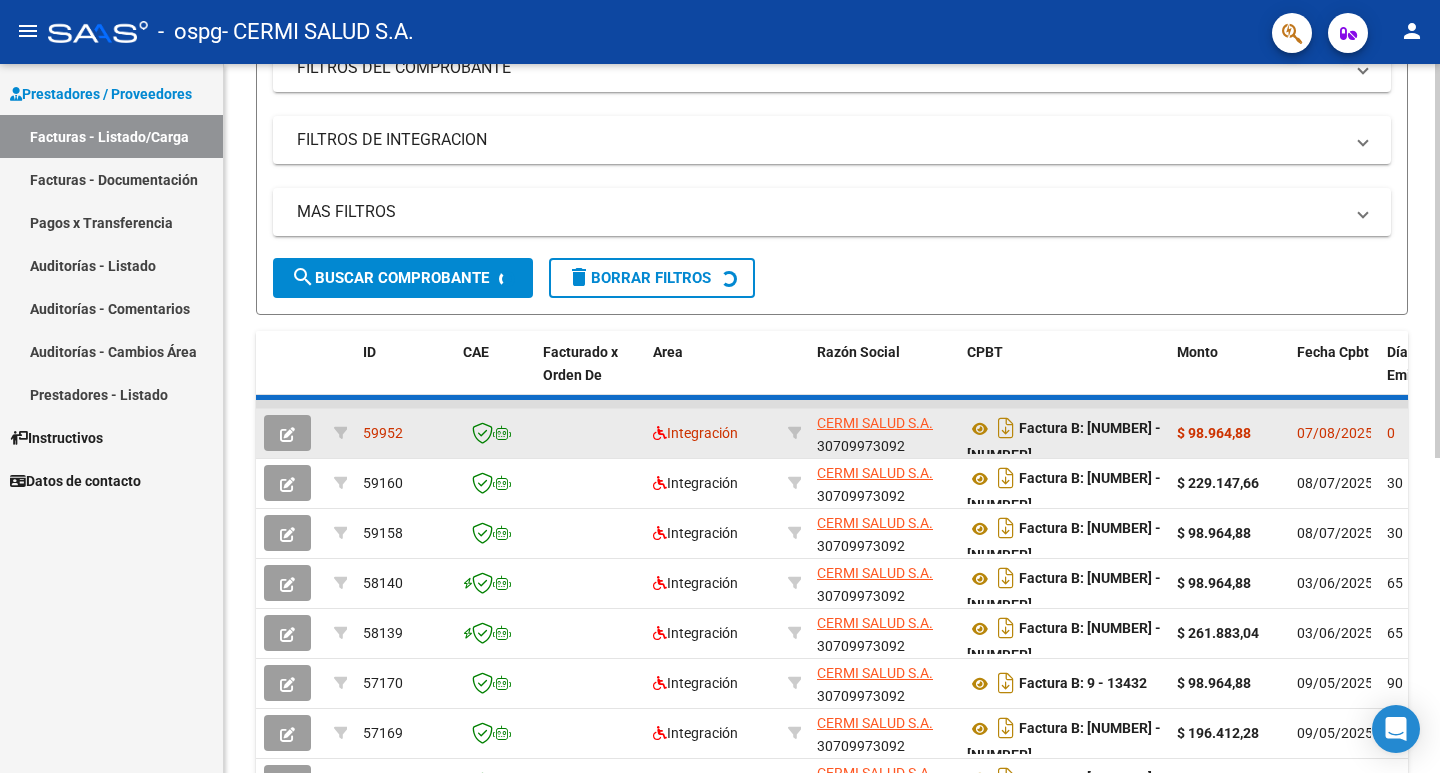 scroll, scrollTop: 300, scrollLeft: 0, axis: vertical 